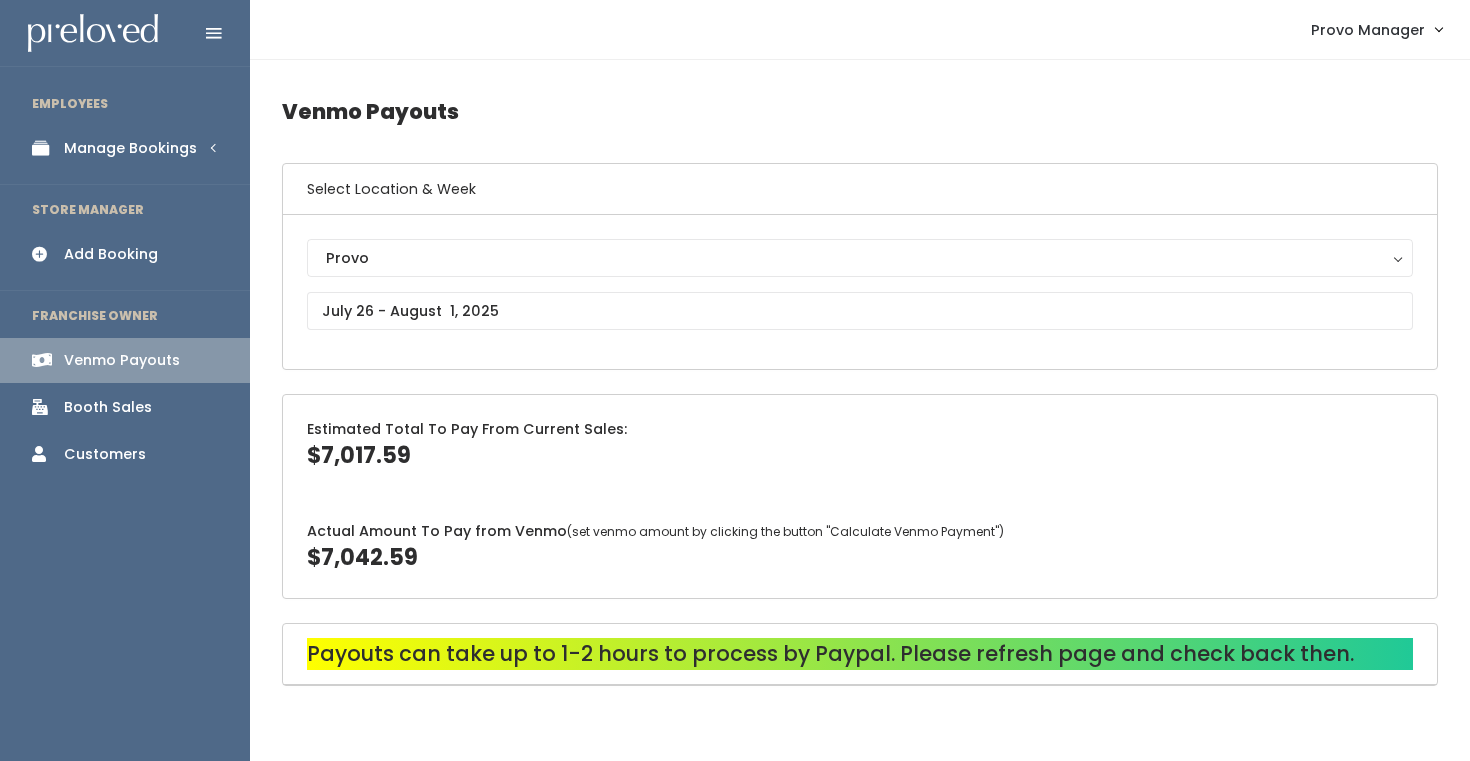 scroll, scrollTop: 0, scrollLeft: 0, axis: both 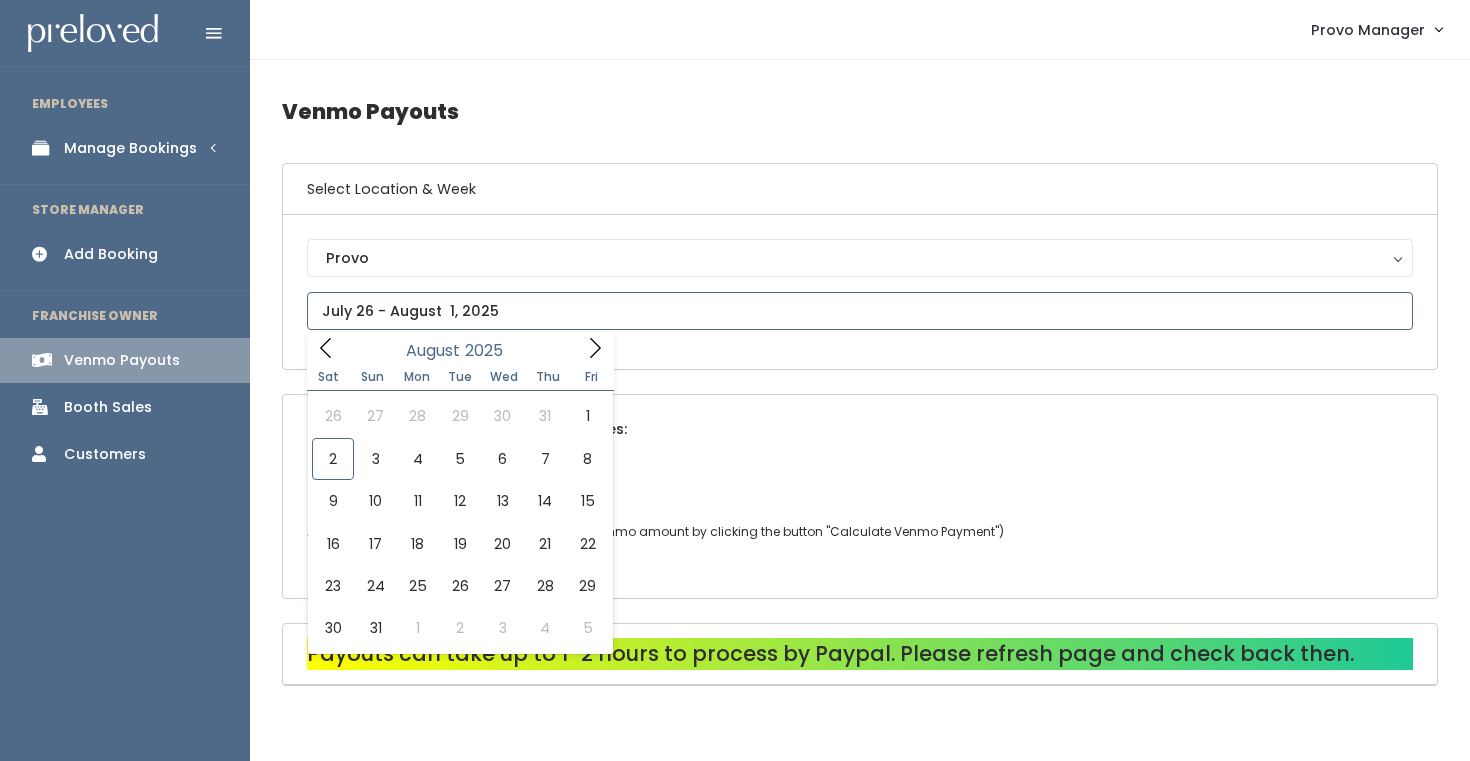 click at bounding box center [860, 311] 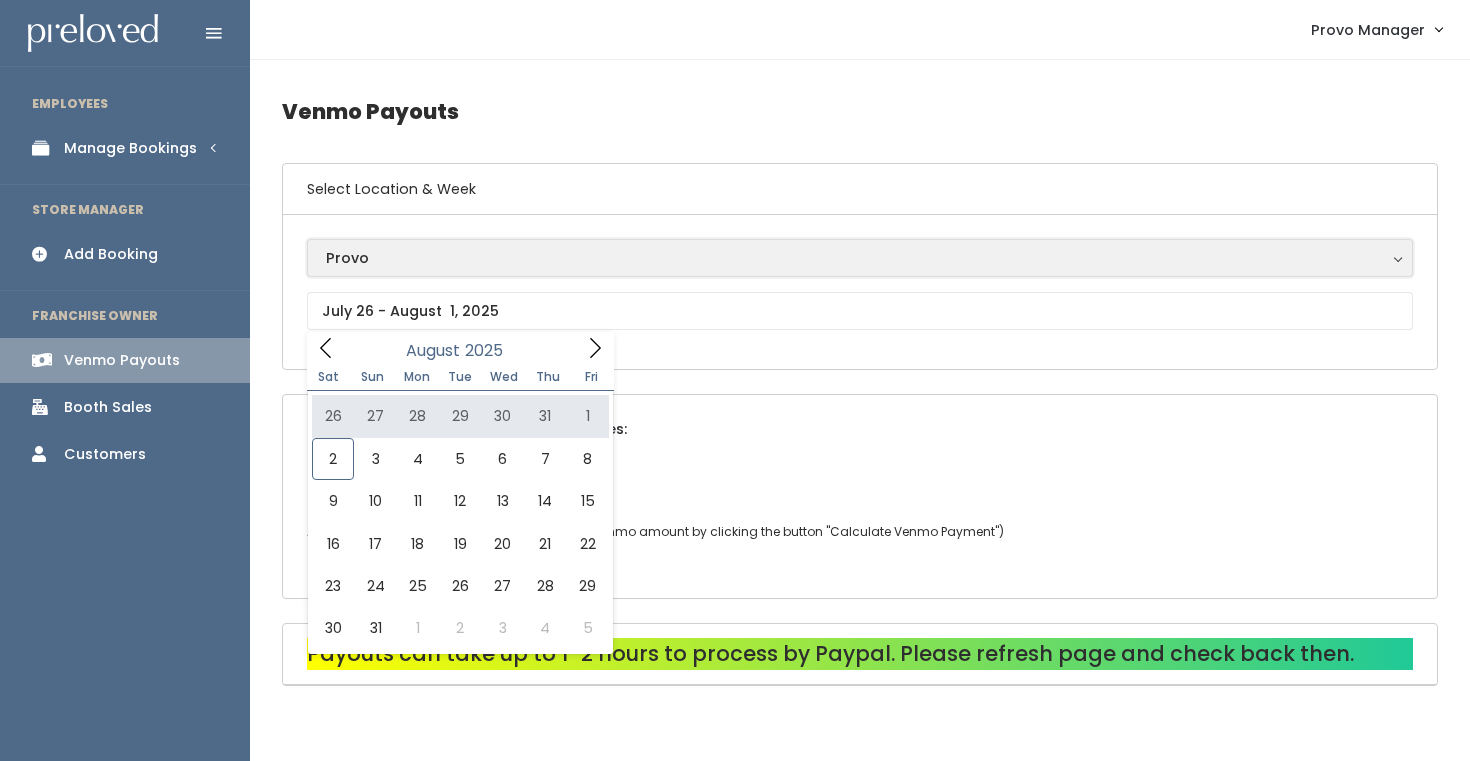 click on "Provo" at bounding box center [860, 258] 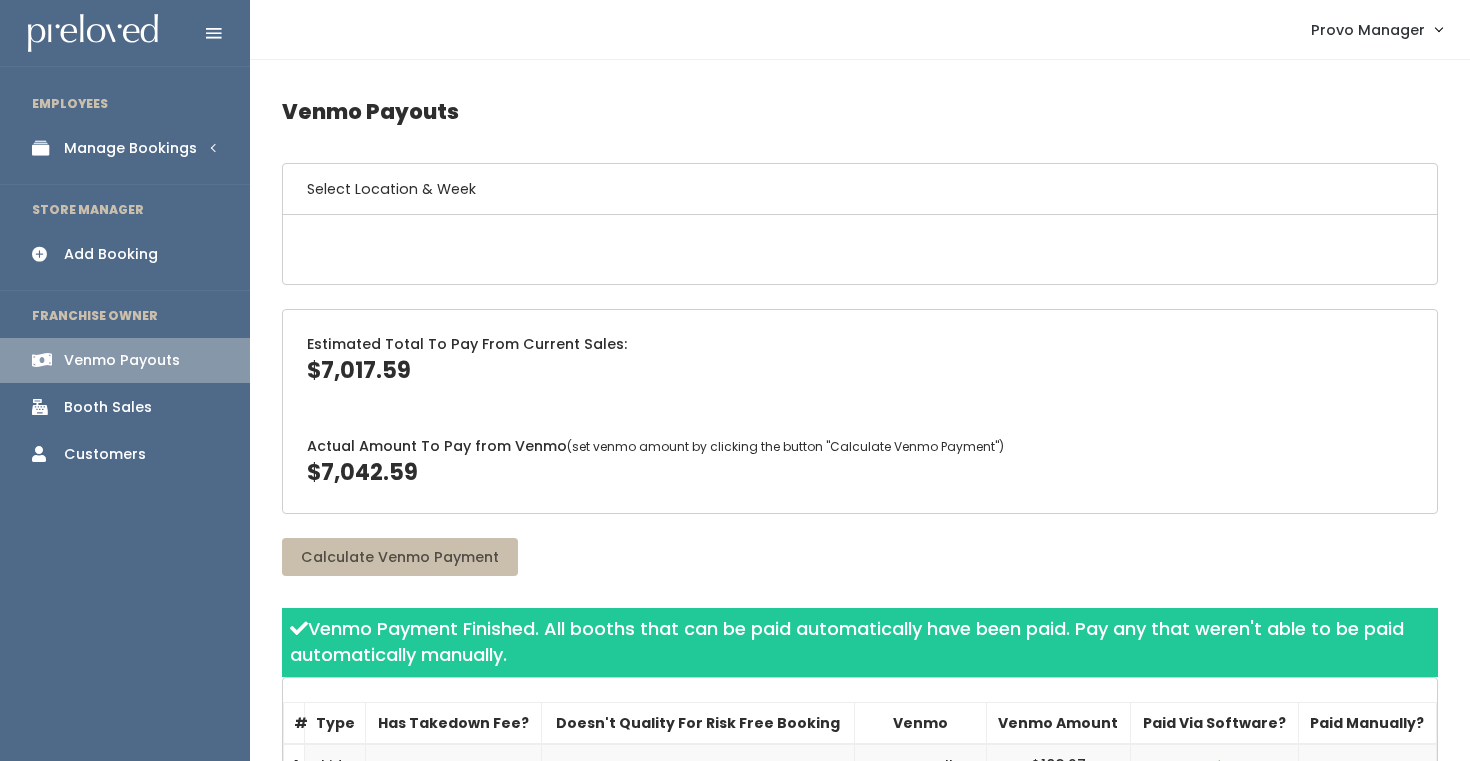 scroll, scrollTop: 0, scrollLeft: 0, axis: both 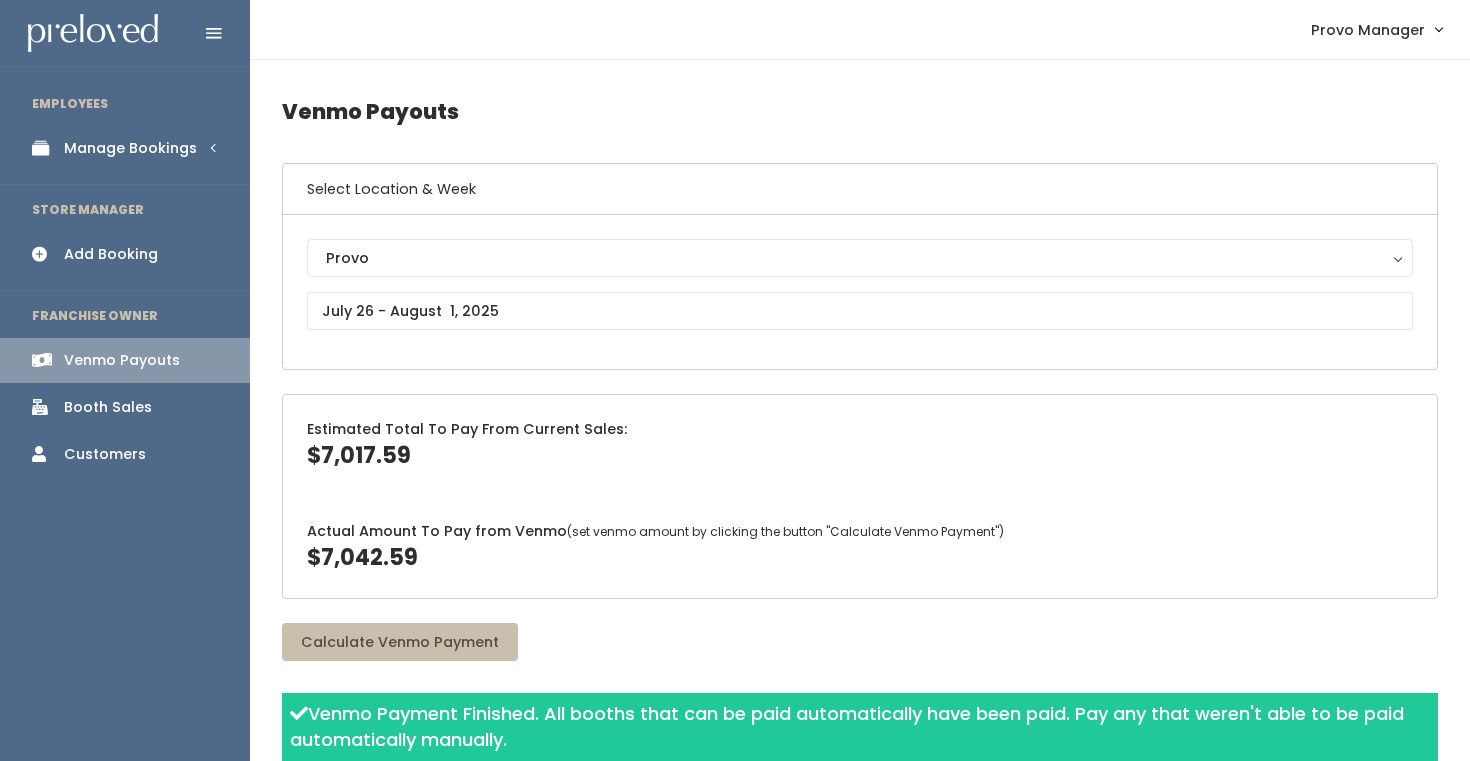 click on "Manage Bookings" at bounding box center (130, 148) 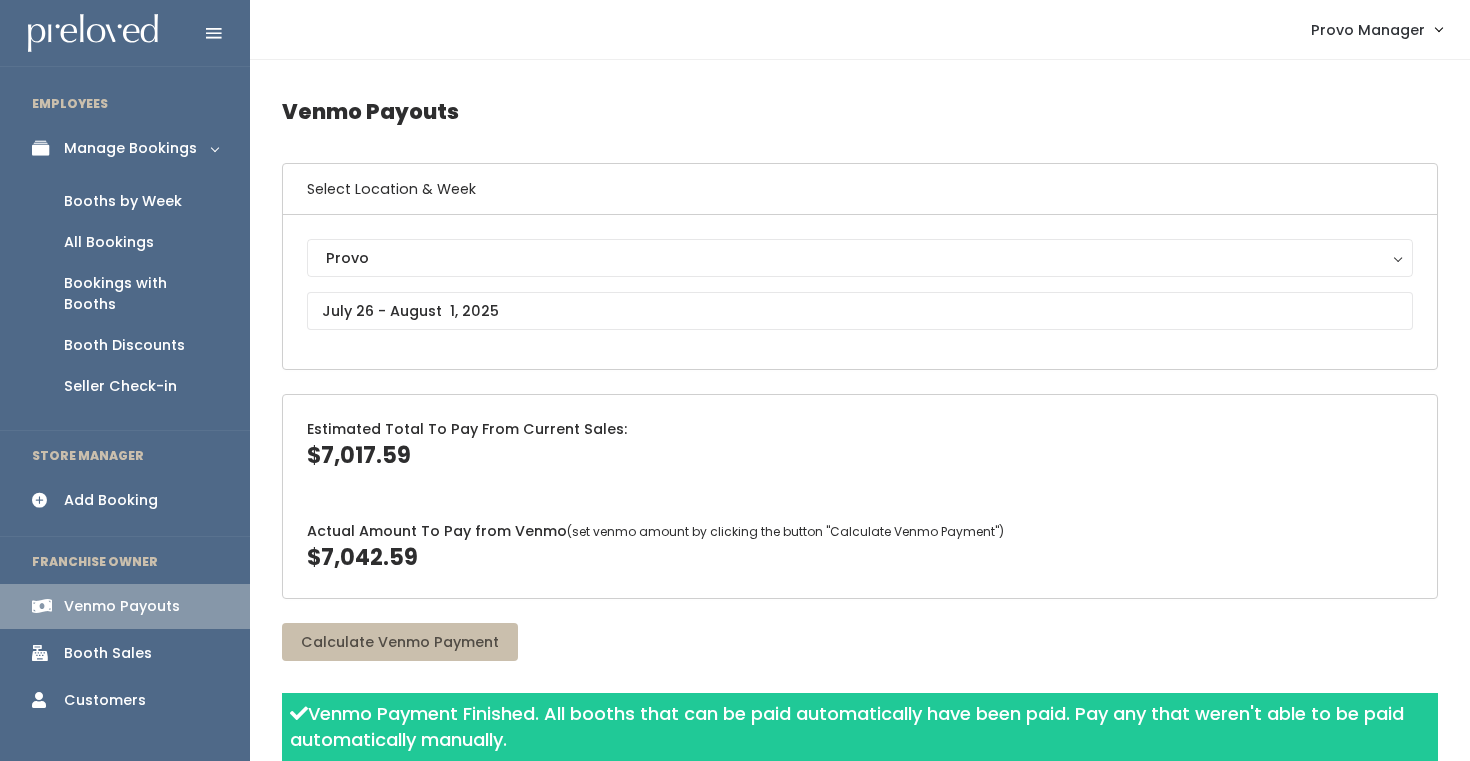 click on "Booths by Week" at bounding box center (123, 201) 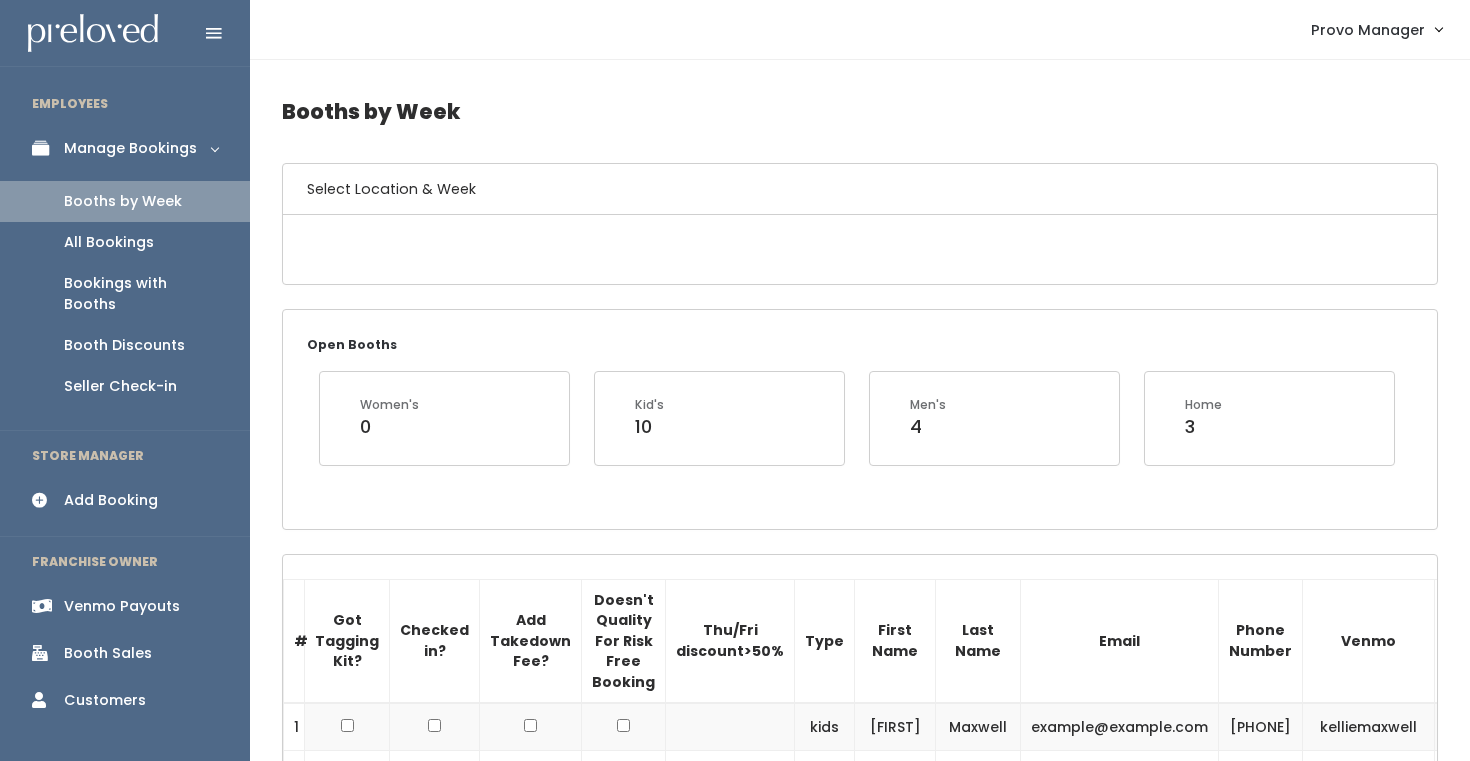 scroll, scrollTop: 0, scrollLeft: 0, axis: both 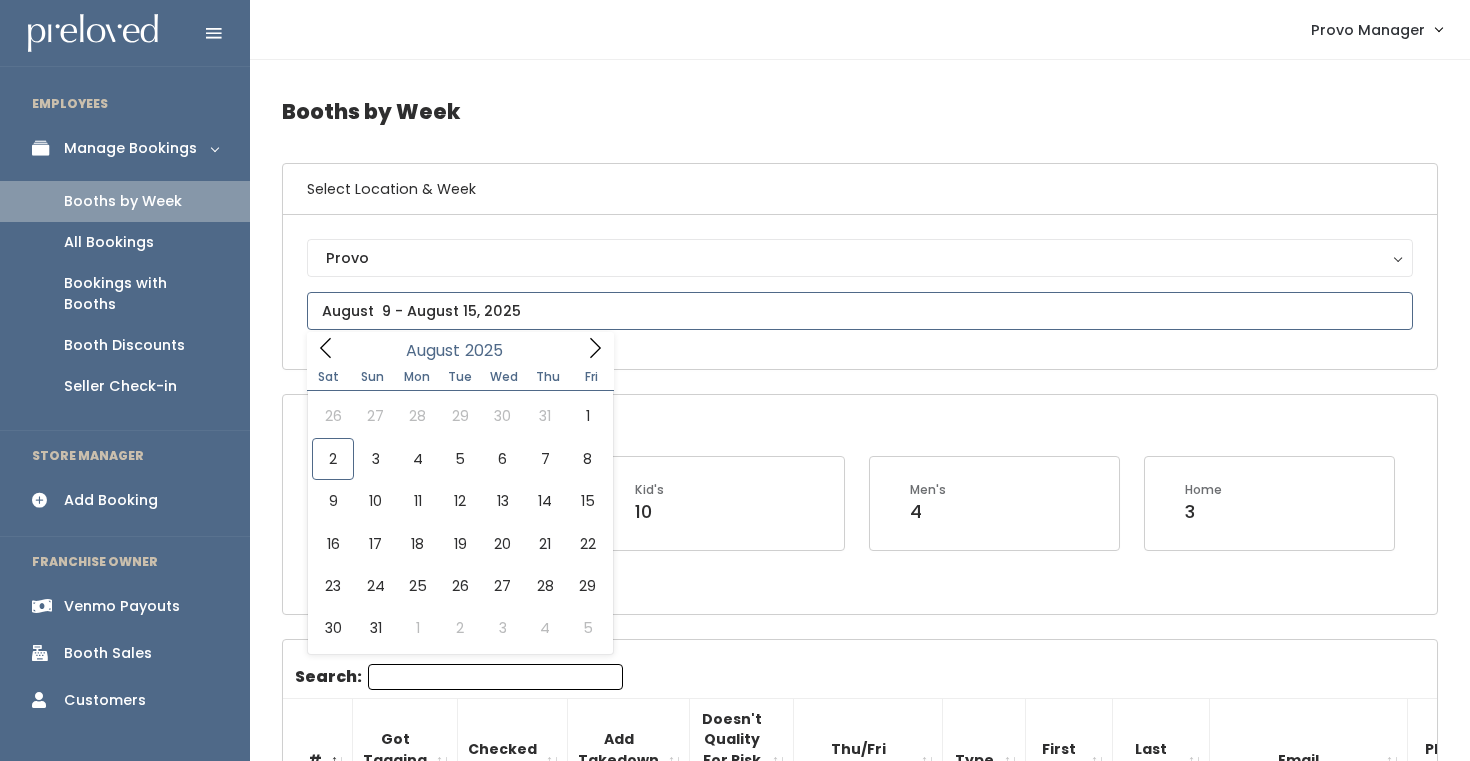 click at bounding box center (860, 311) 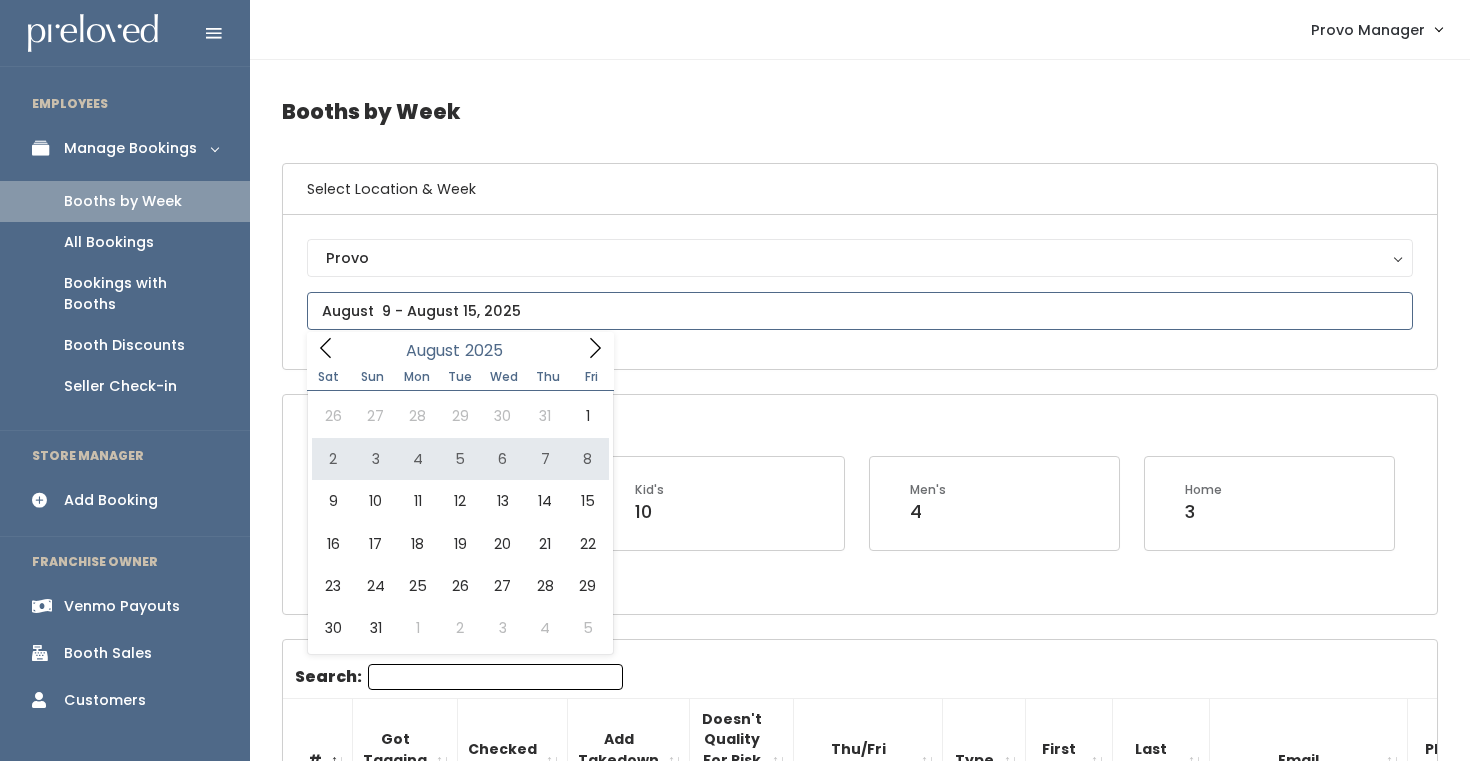 type on "[DATE] to [DATE]" 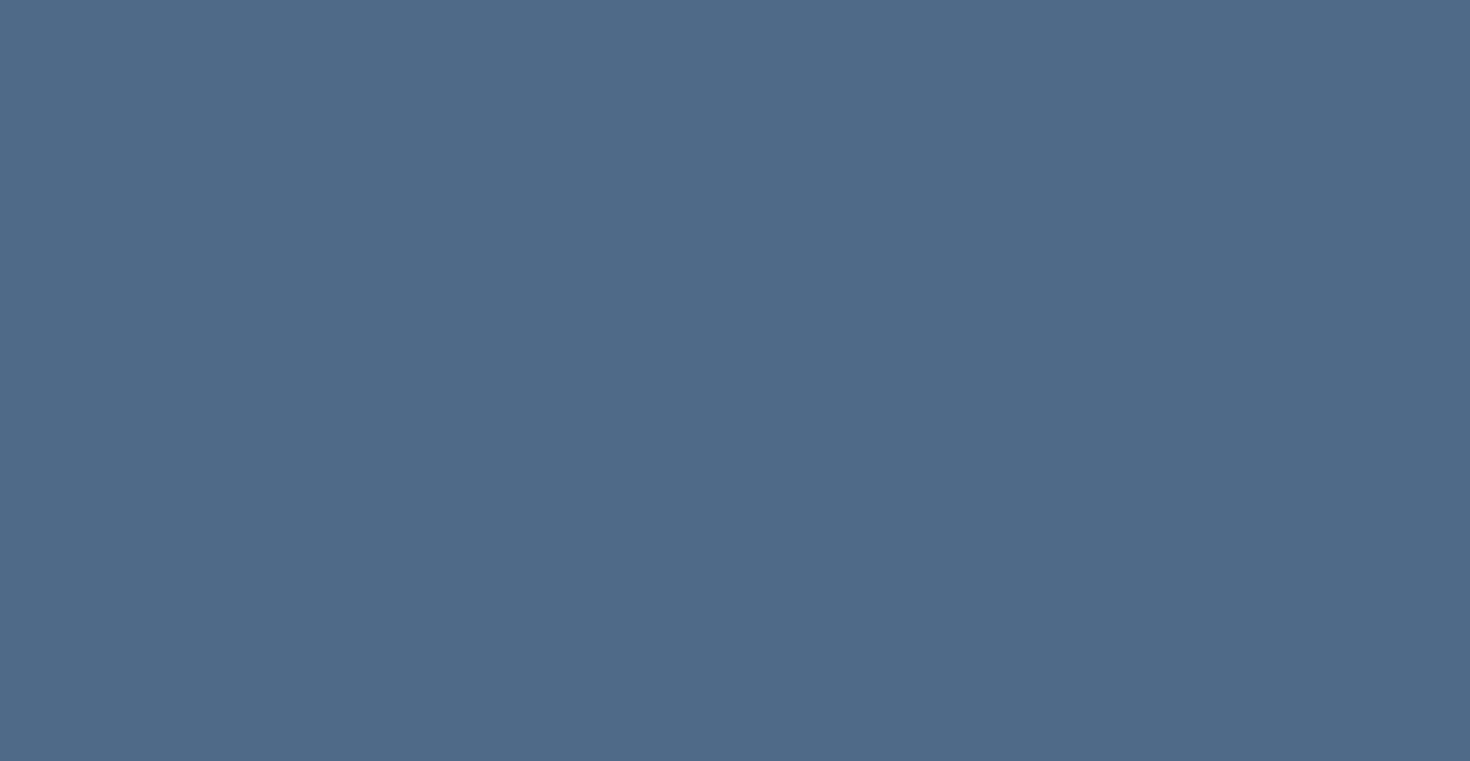 scroll, scrollTop: 0, scrollLeft: 0, axis: both 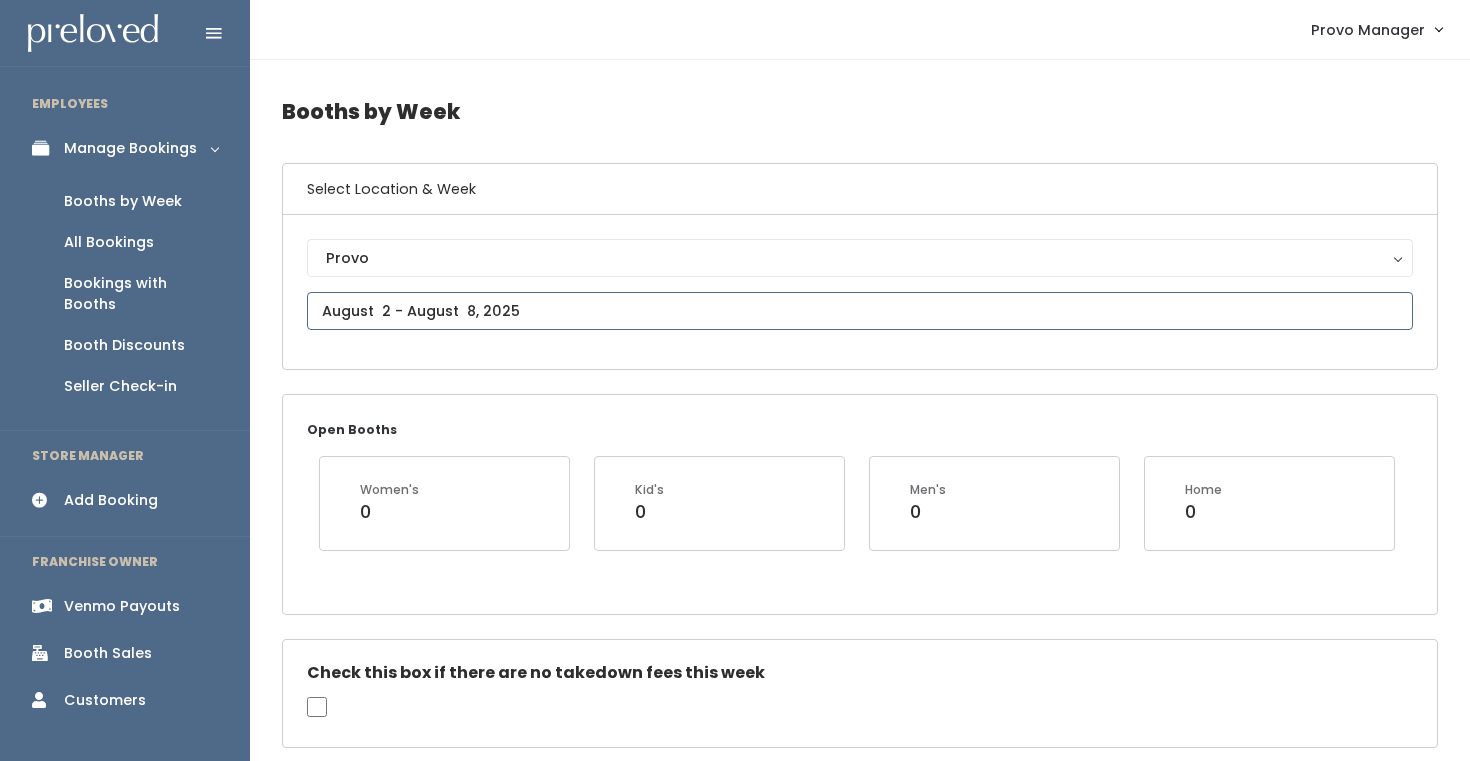 click at bounding box center (860, 311) 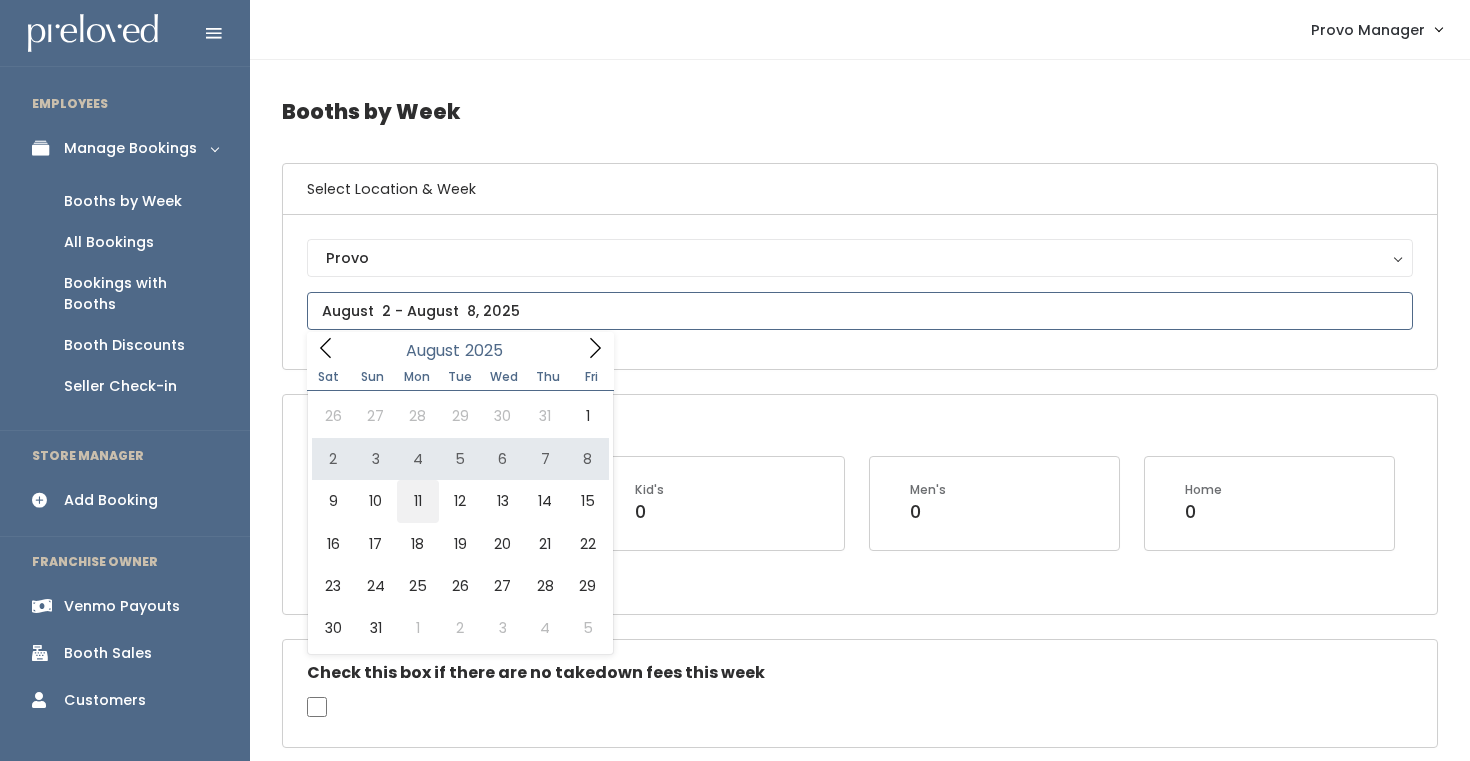 type on "[DATE] to [DATE]" 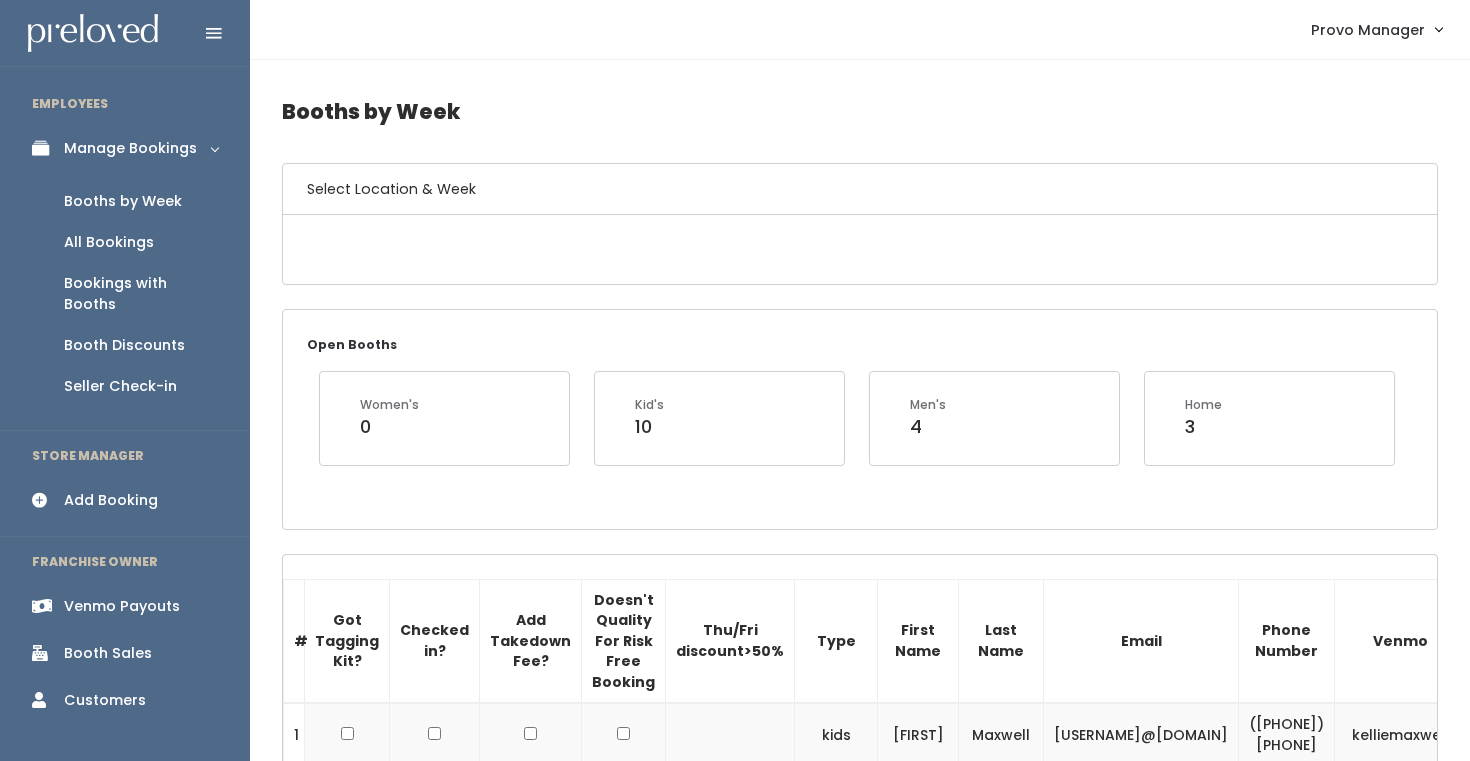 scroll, scrollTop: 0, scrollLeft: 0, axis: both 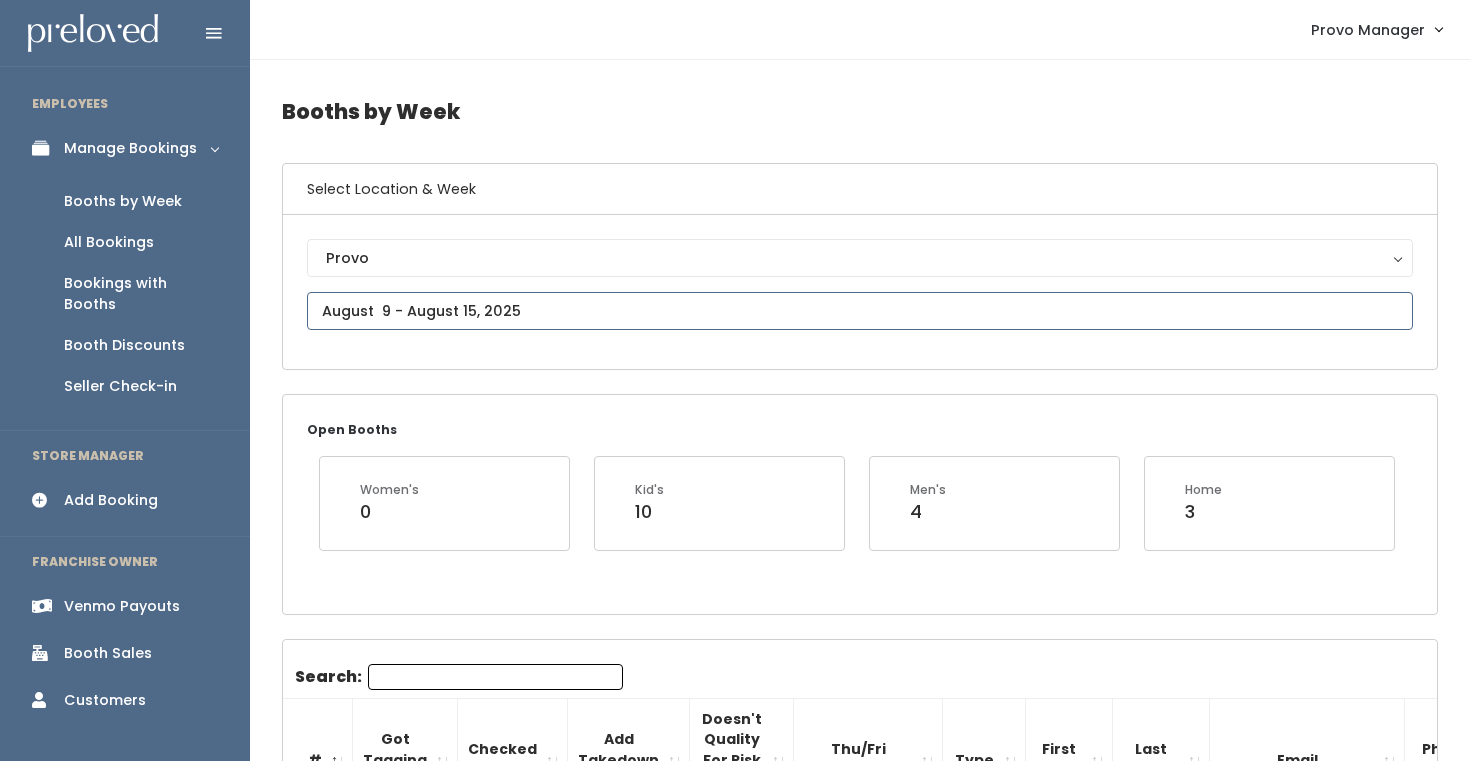 click at bounding box center [860, 311] 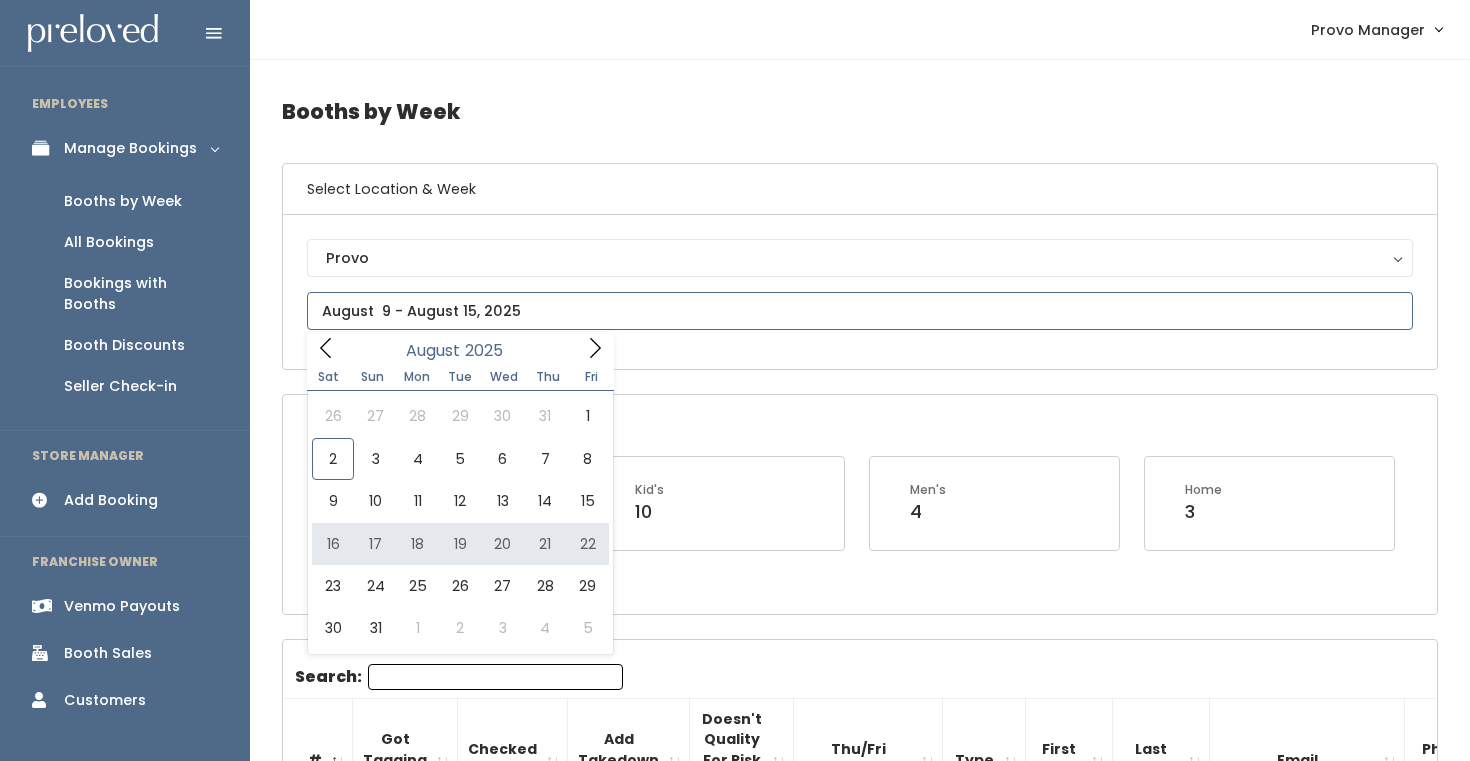 type on "[DATE] to [DATE]" 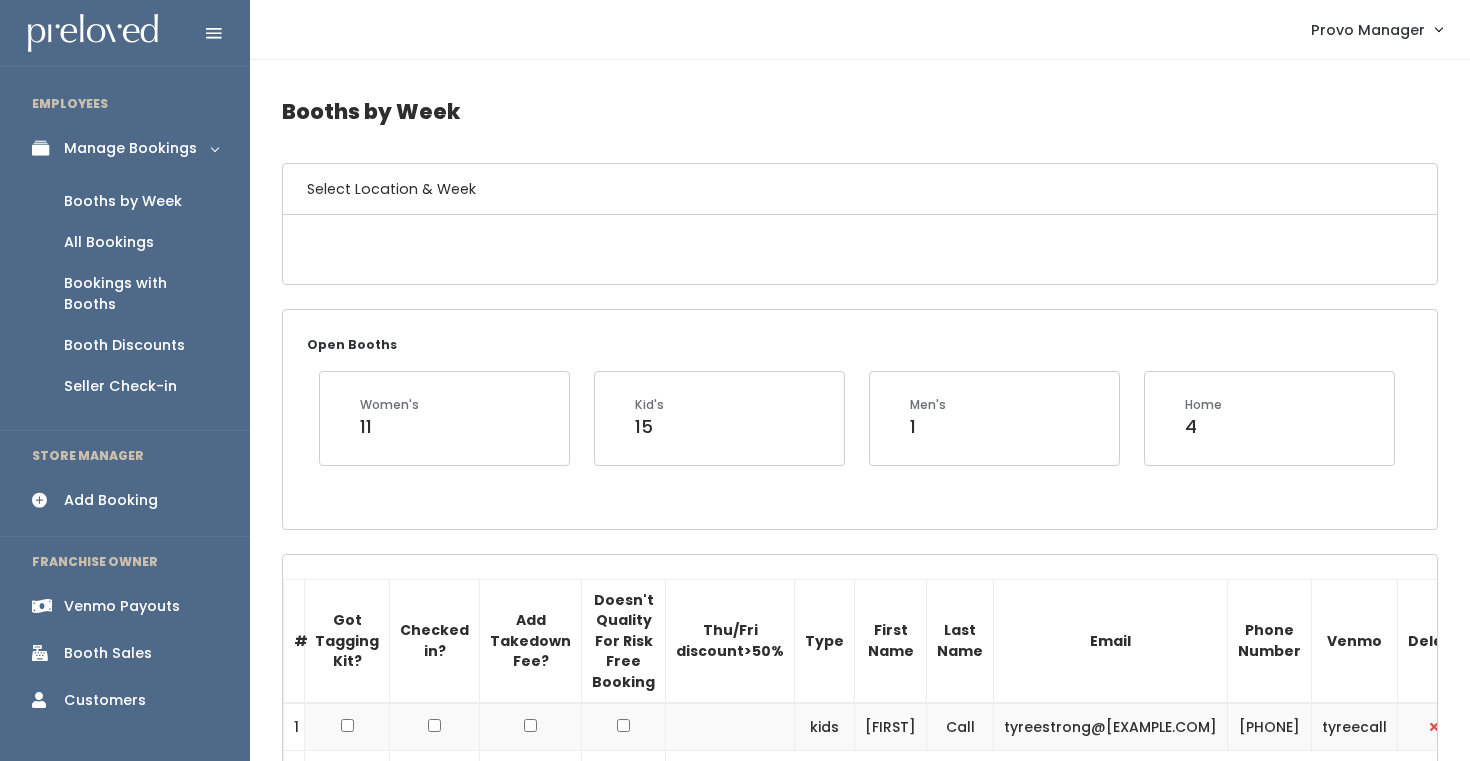 scroll, scrollTop: 0, scrollLeft: 0, axis: both 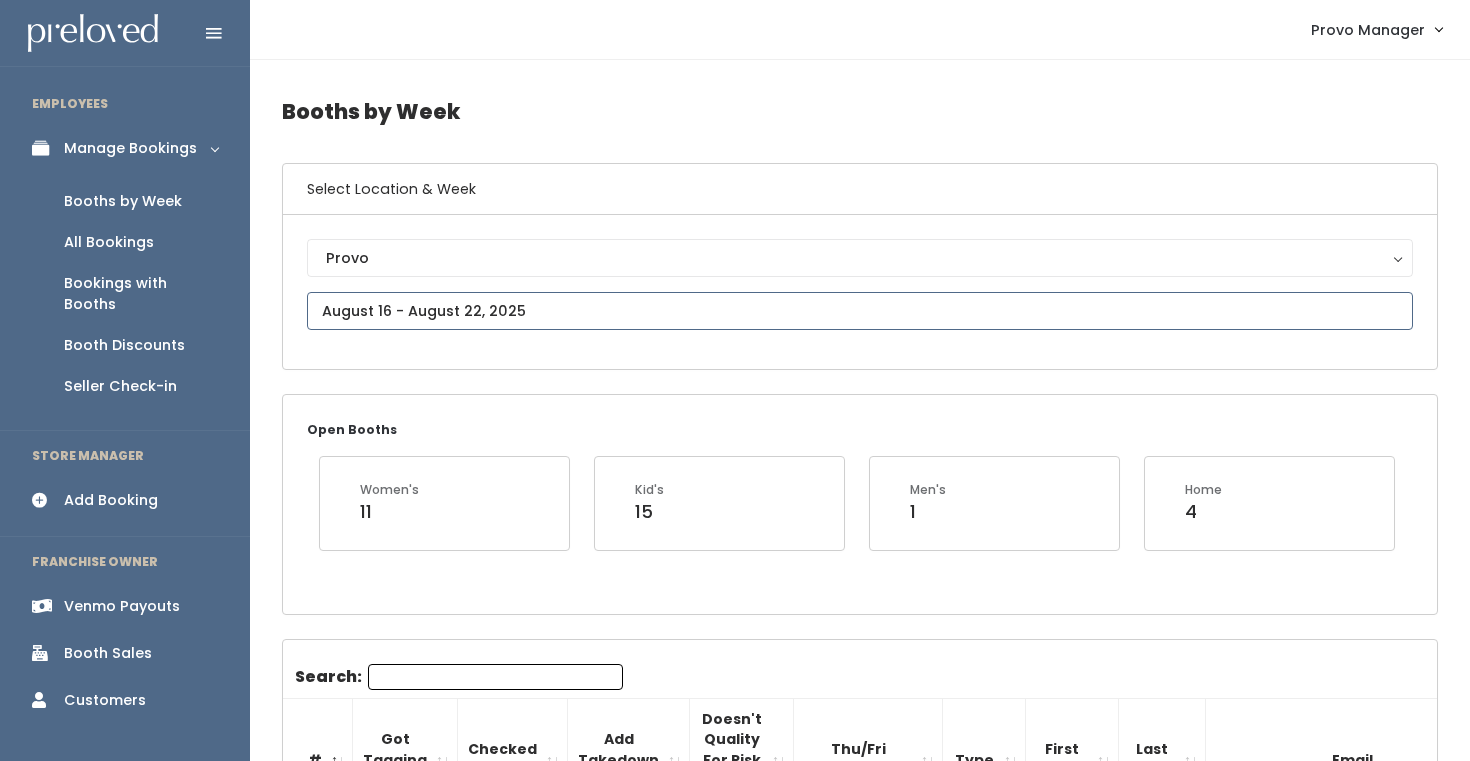 click at bounding box center (860, 311) 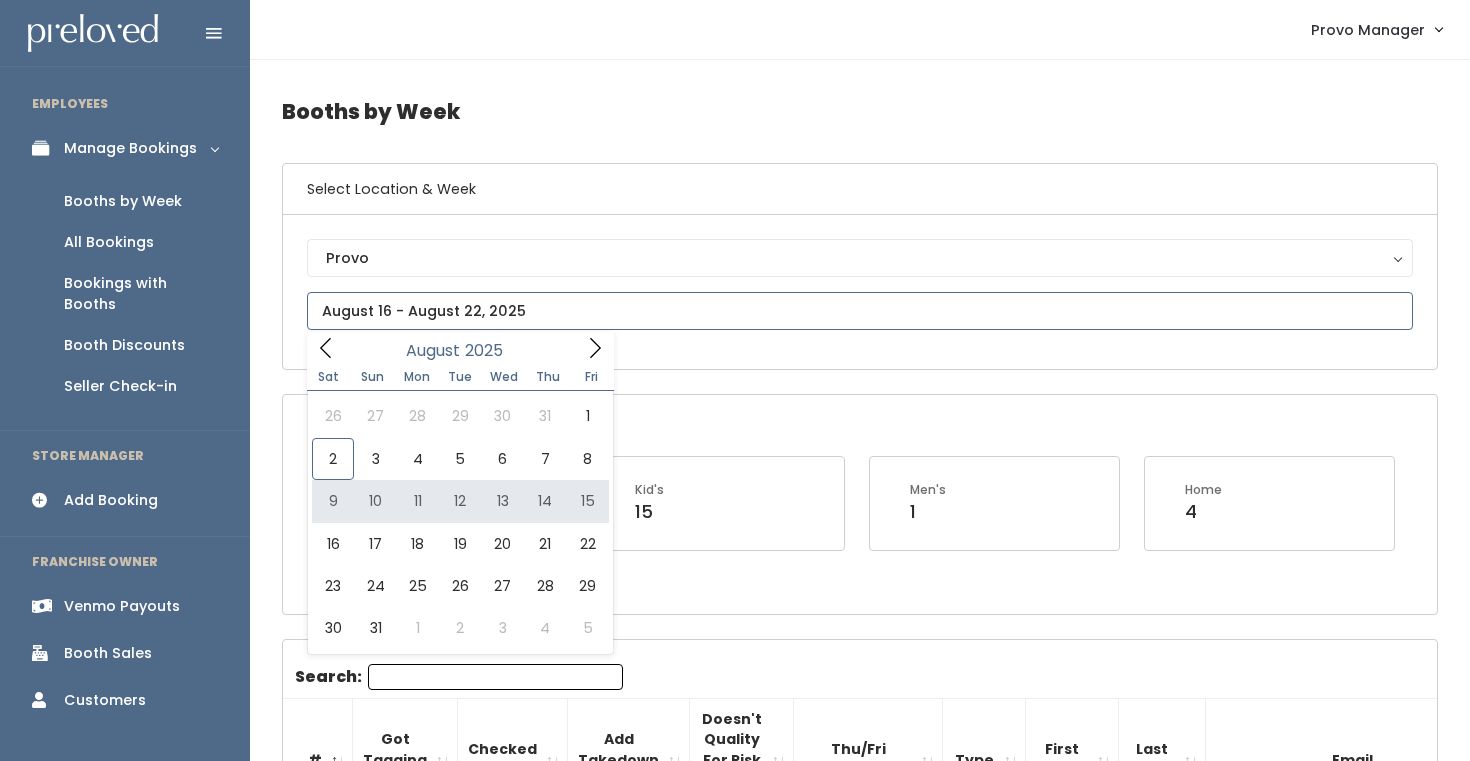 type on "[DATE] to [DATE]" 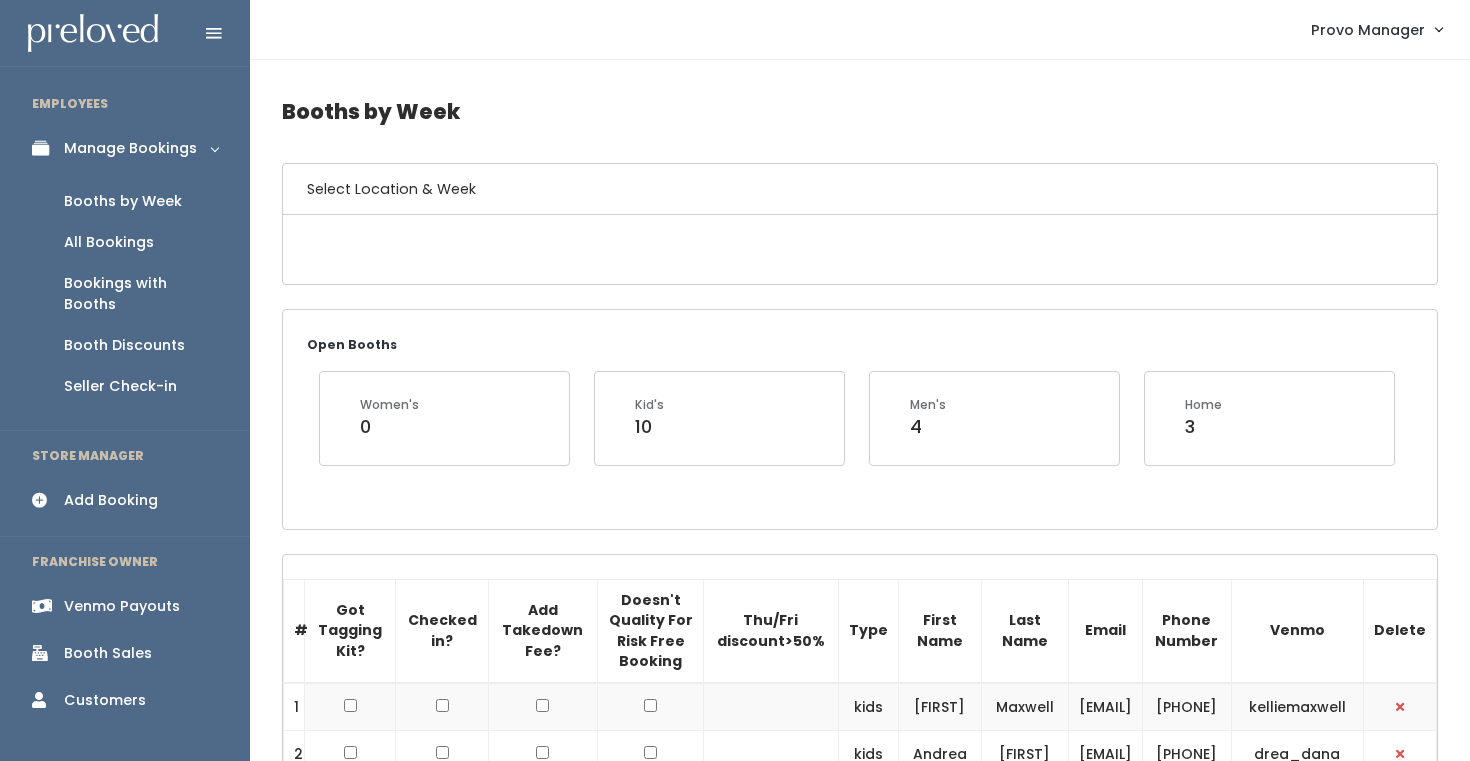 scroll, scrollTop: 0, scrollLeft: 0, axis: both 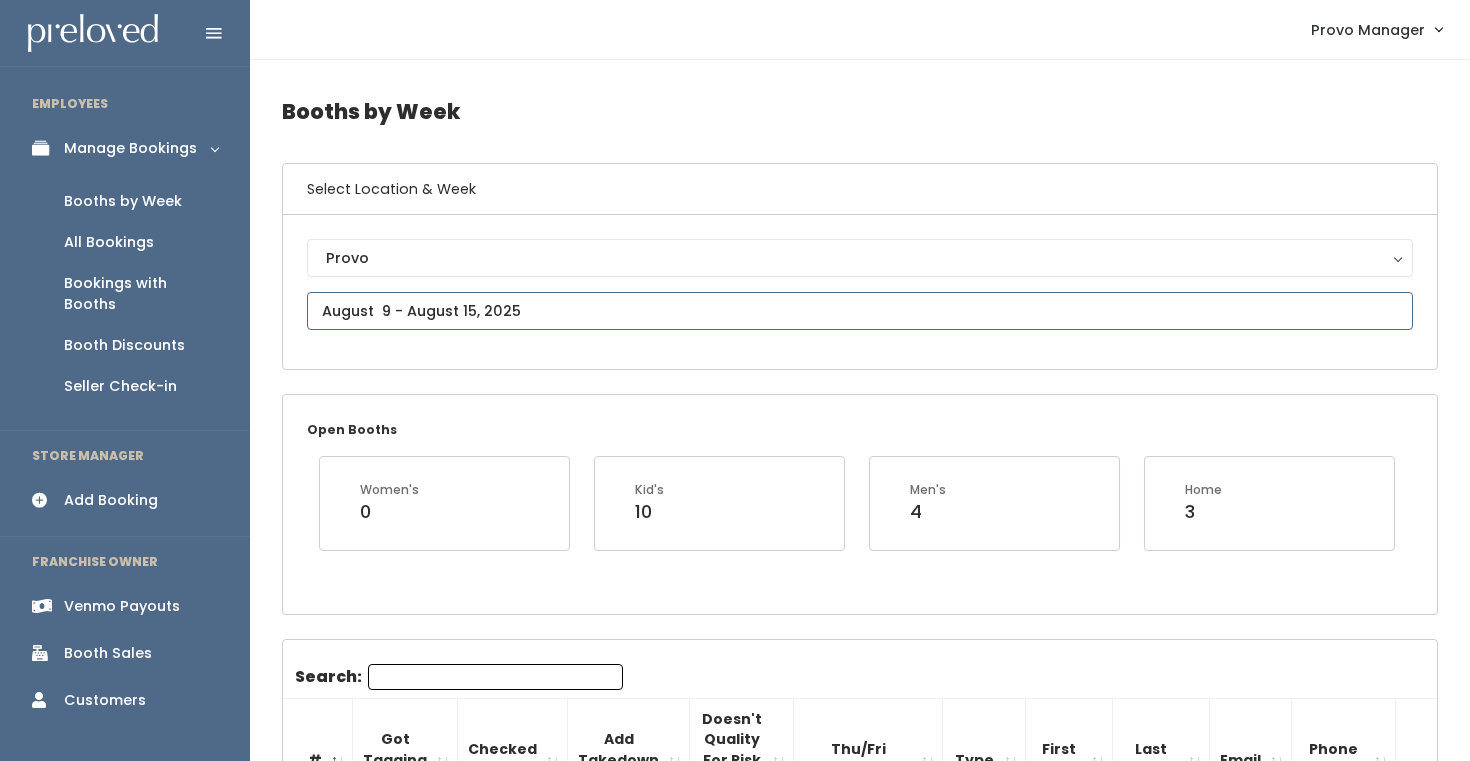 click at bounding box center (860, 311) 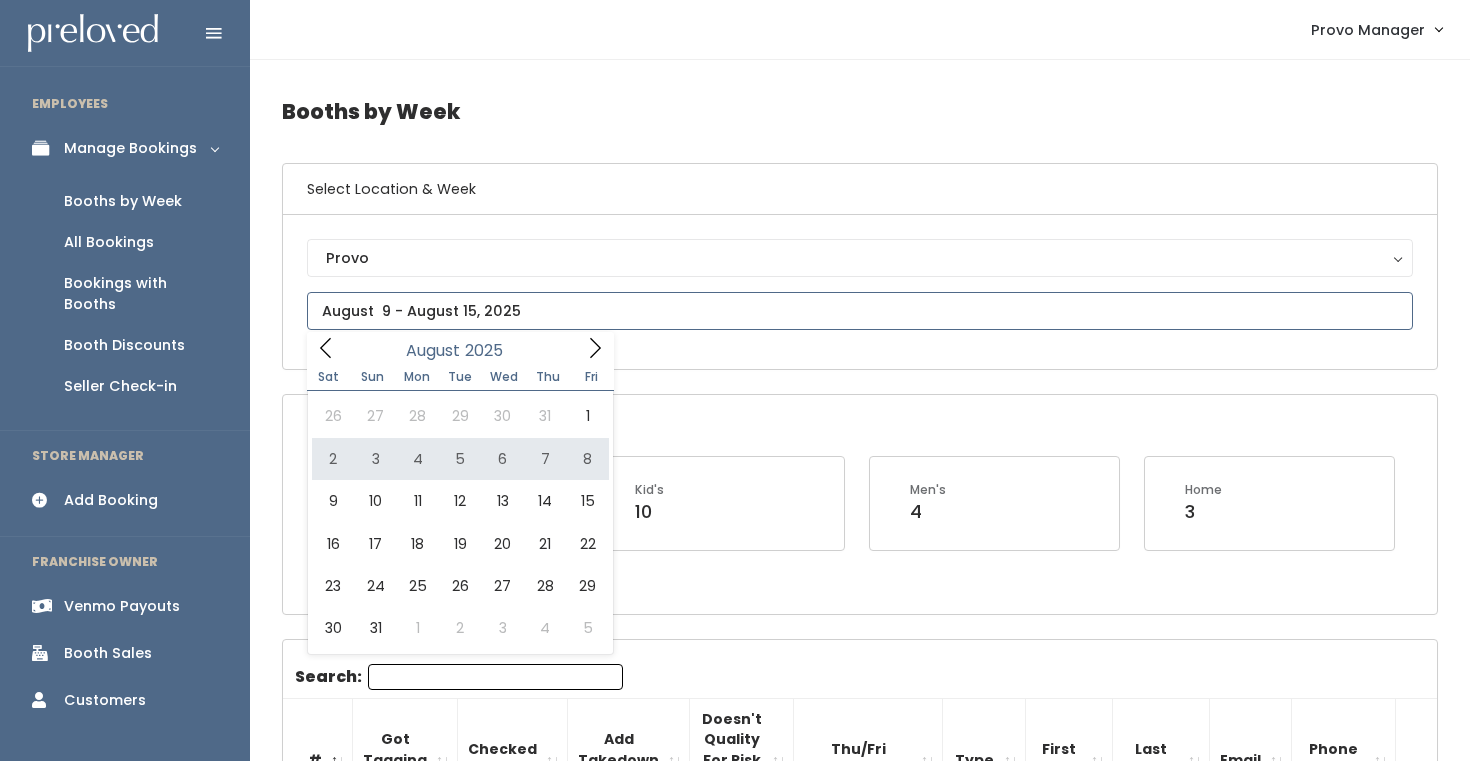 type on "[DATE] to [DATE]" 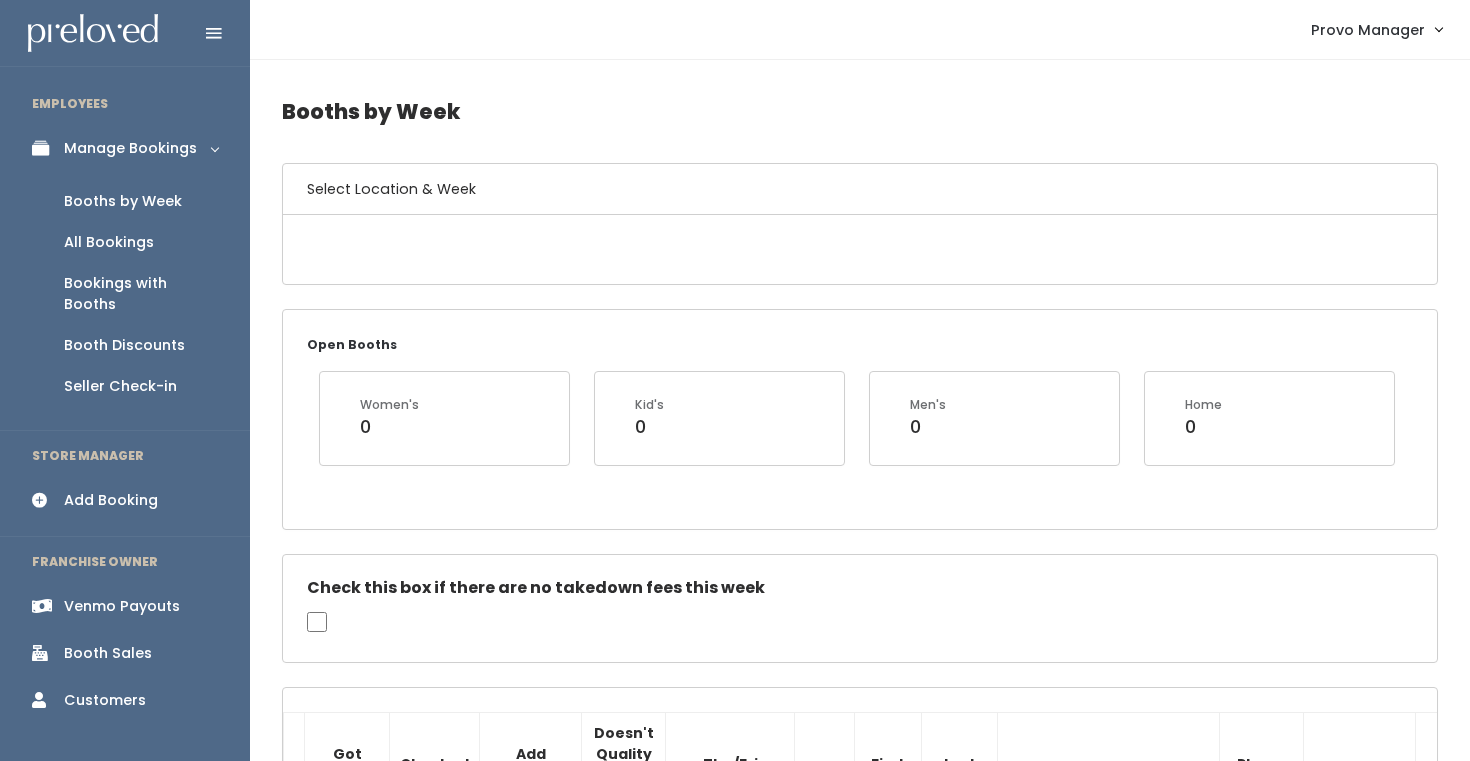 scroll, scrollTop: 0, scrollLeft: 0, axis: both 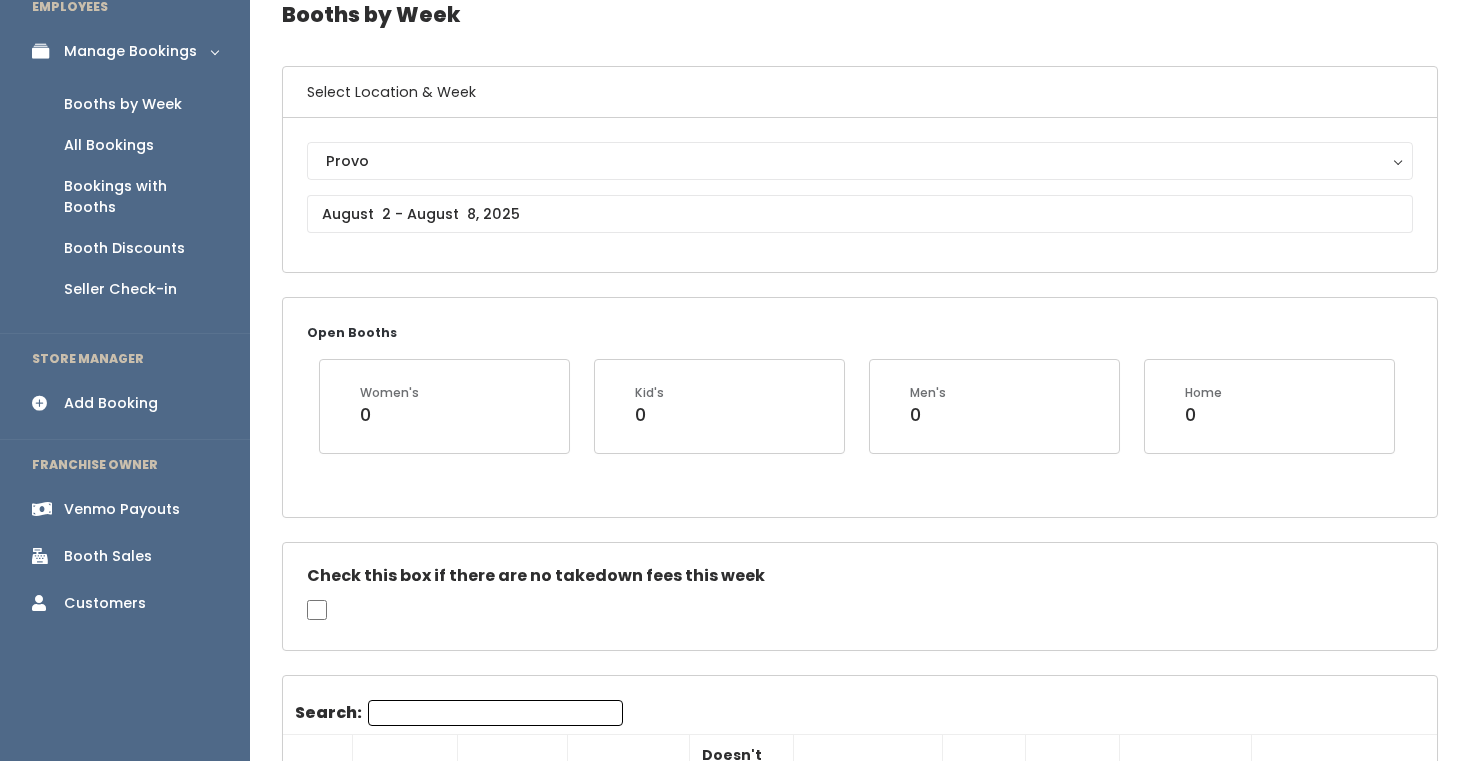 click on "Search:" at bounding box center (495, 713) 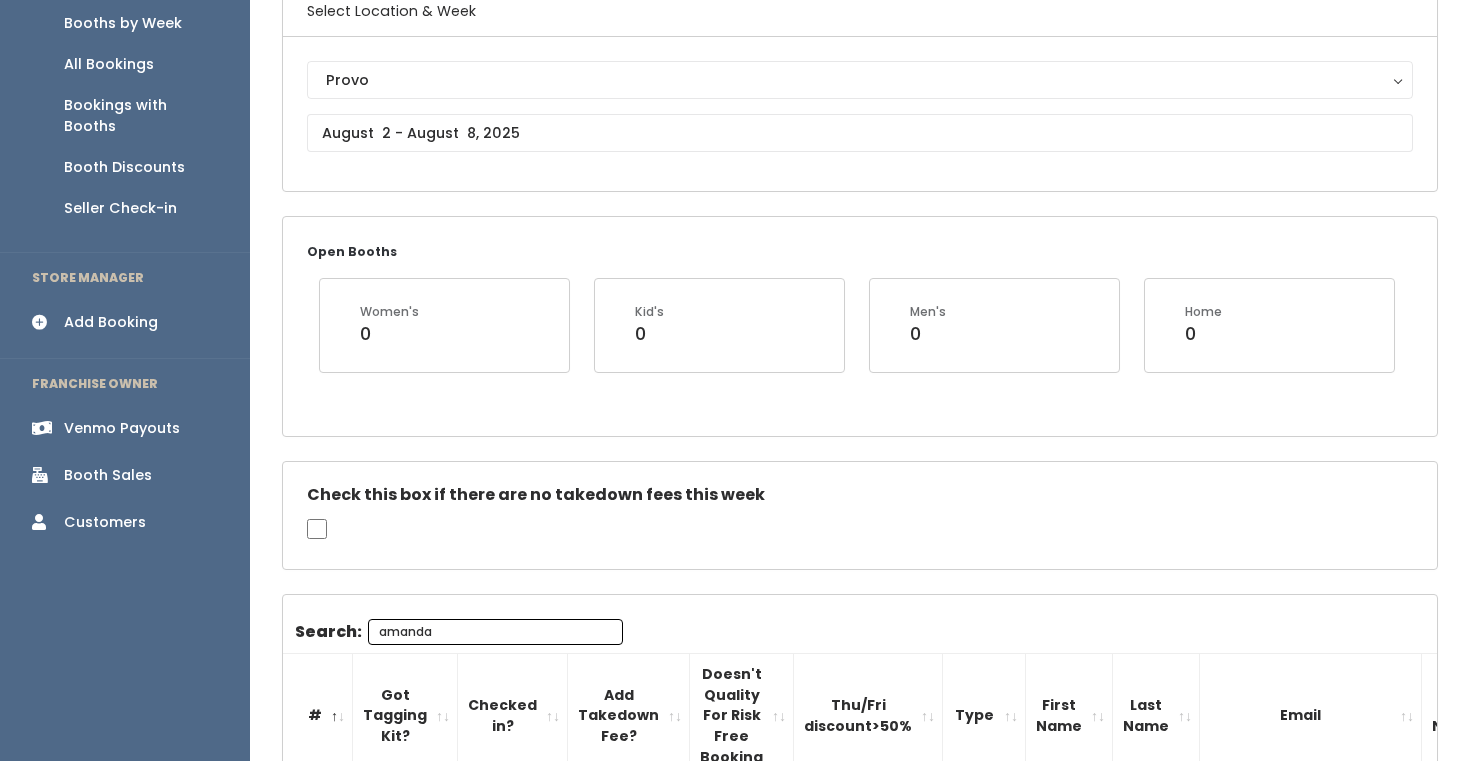 scroll, scrollTop: 172, scrollLeft: 0, axis: vertical 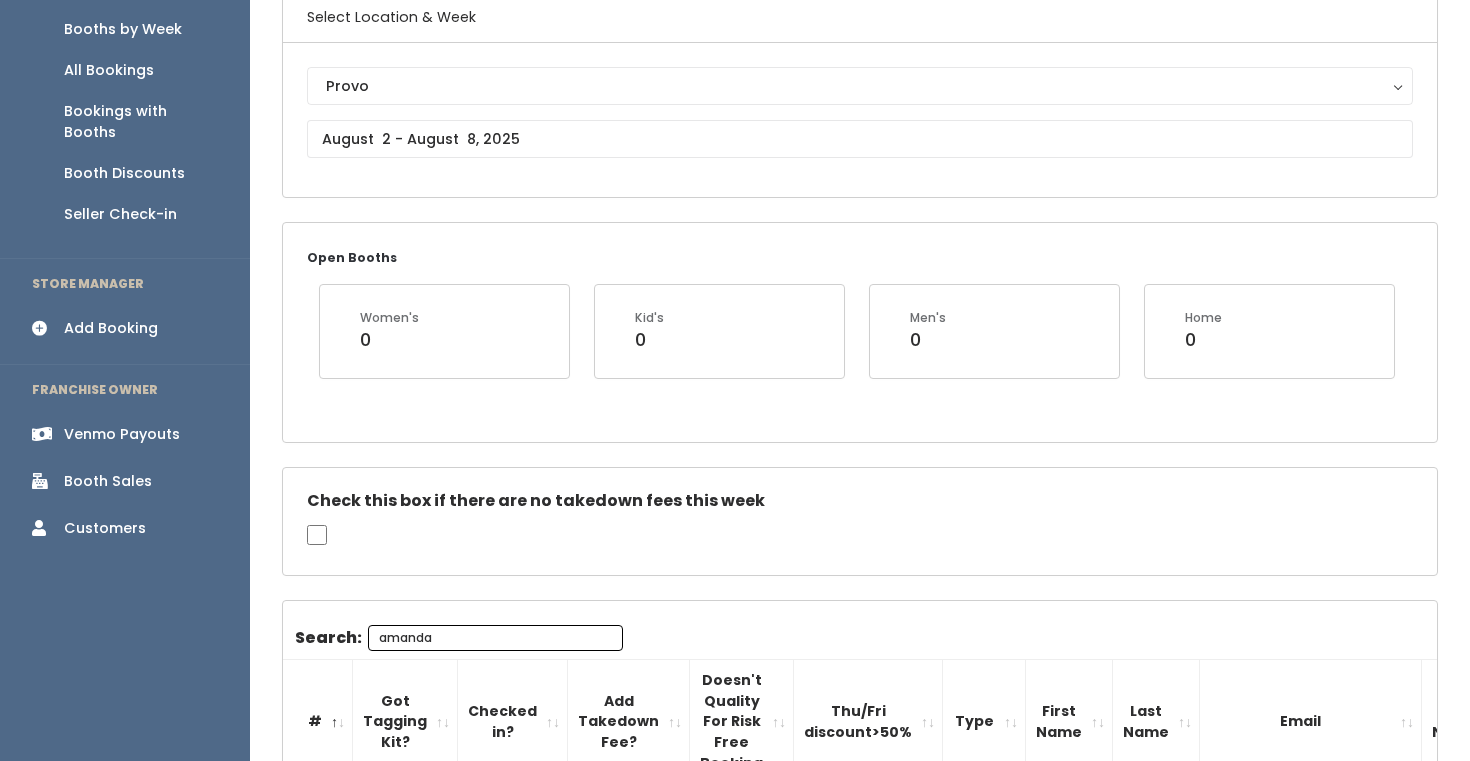 type on "amanda" 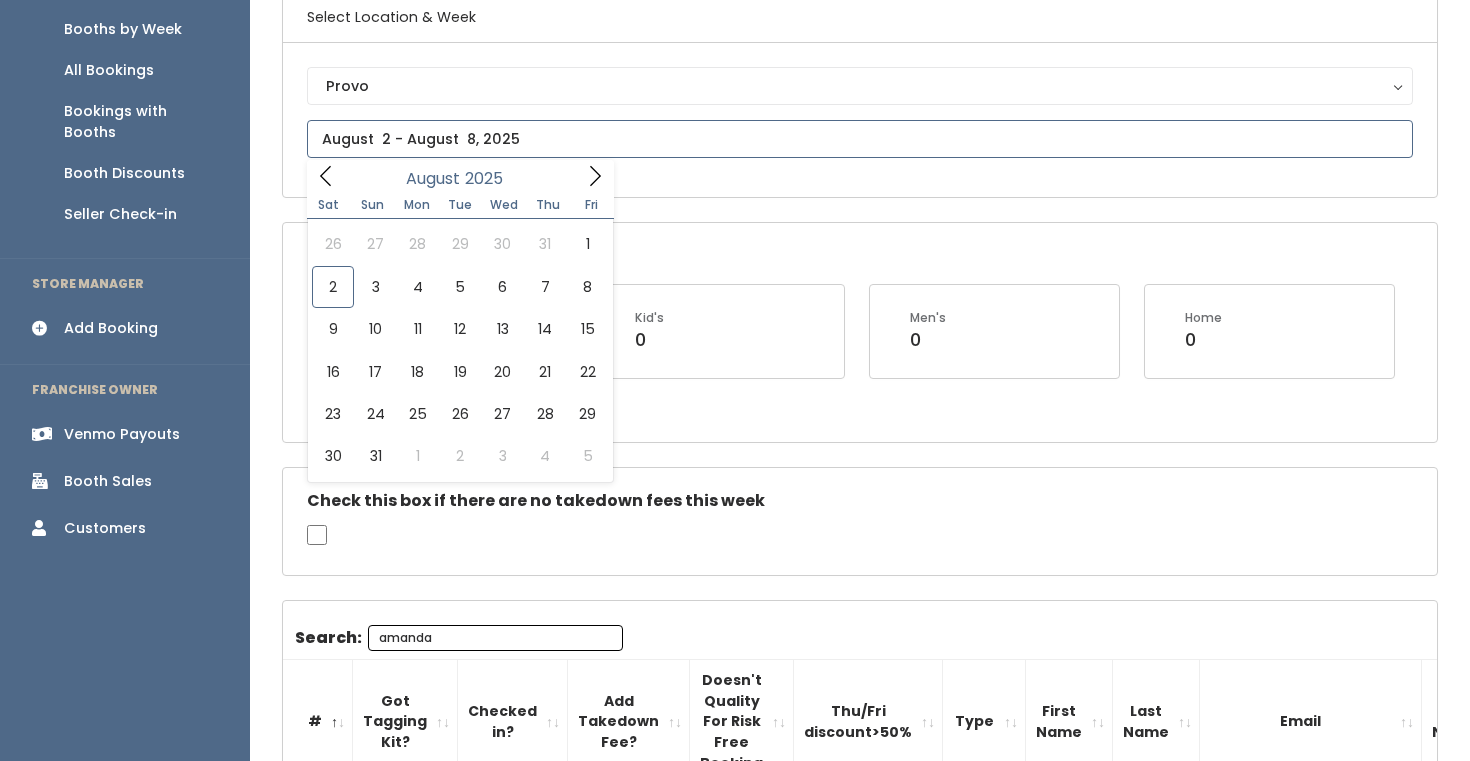 click on "EMPLOYEES
Manage Bookings
Booths by Week
All Bookings
Bookings with Booths
Booth Discounts
Seller Check-in
STORE MANAGER
Add Booking
FRANCHISE OWNER
Venmo Payouts
Booth Sales
Customers" at bounding box center [735, 452] 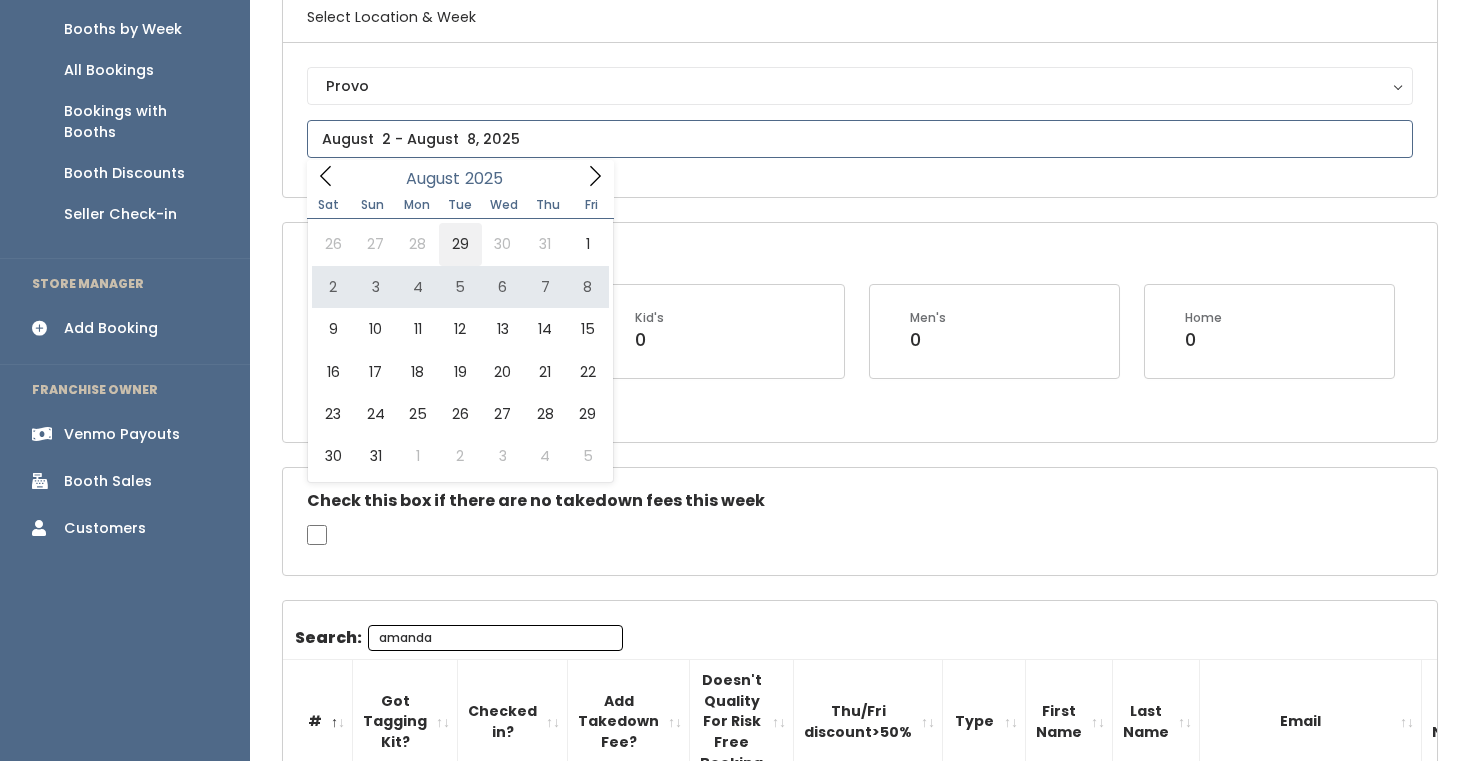 type on "July 26 to August 1" 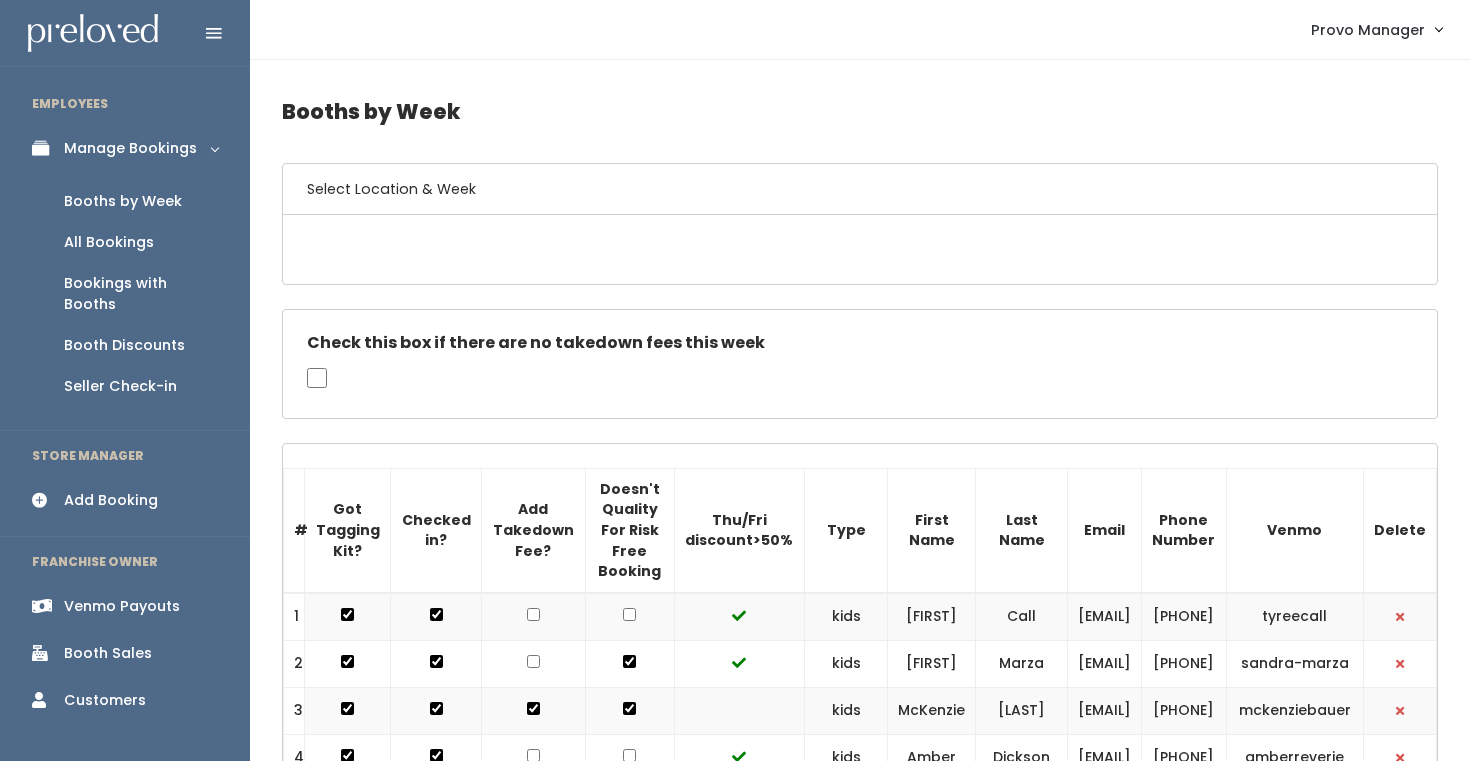 scroll, scrollTop: 0, scrollLeft: 0, axis: both 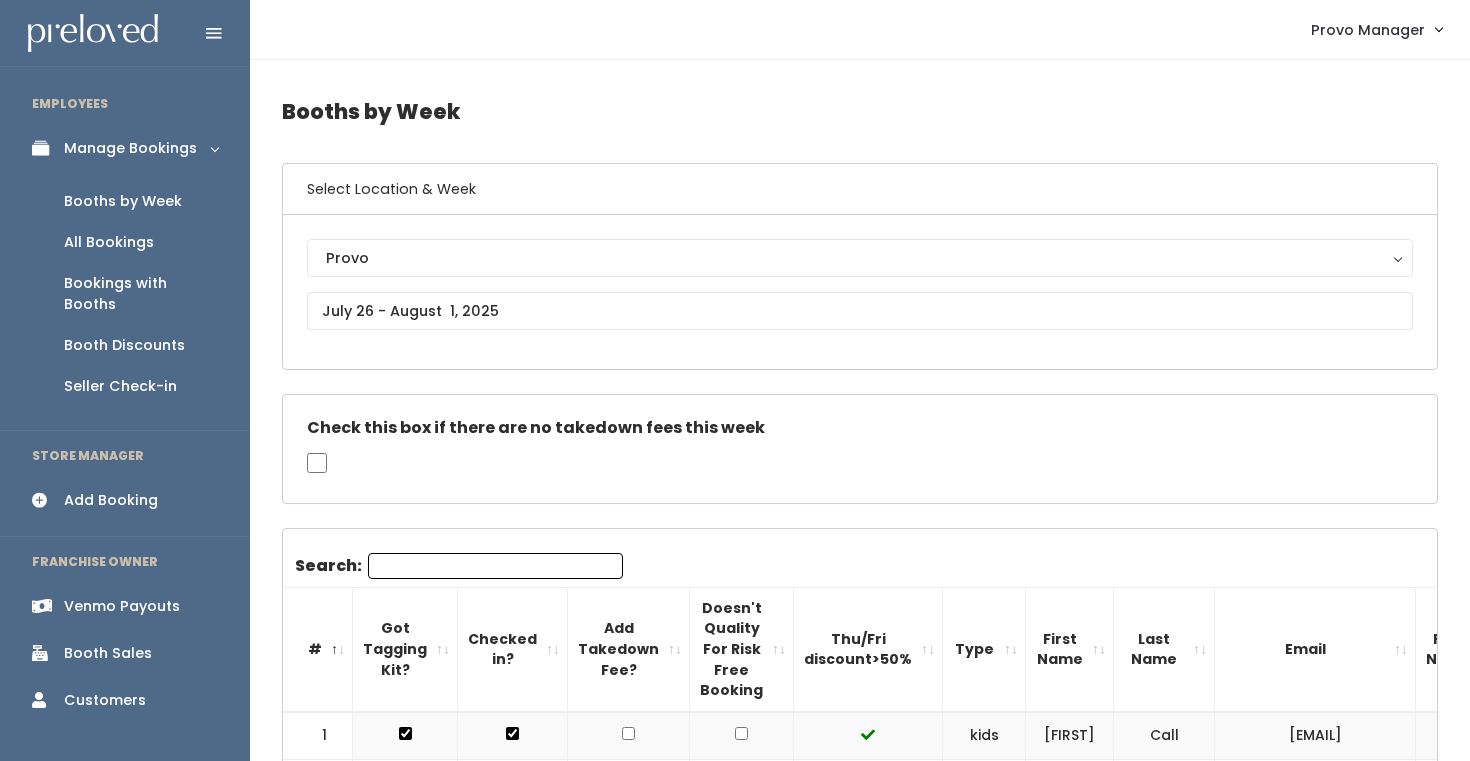 click on "Search:" at bounding box center (495, 566) 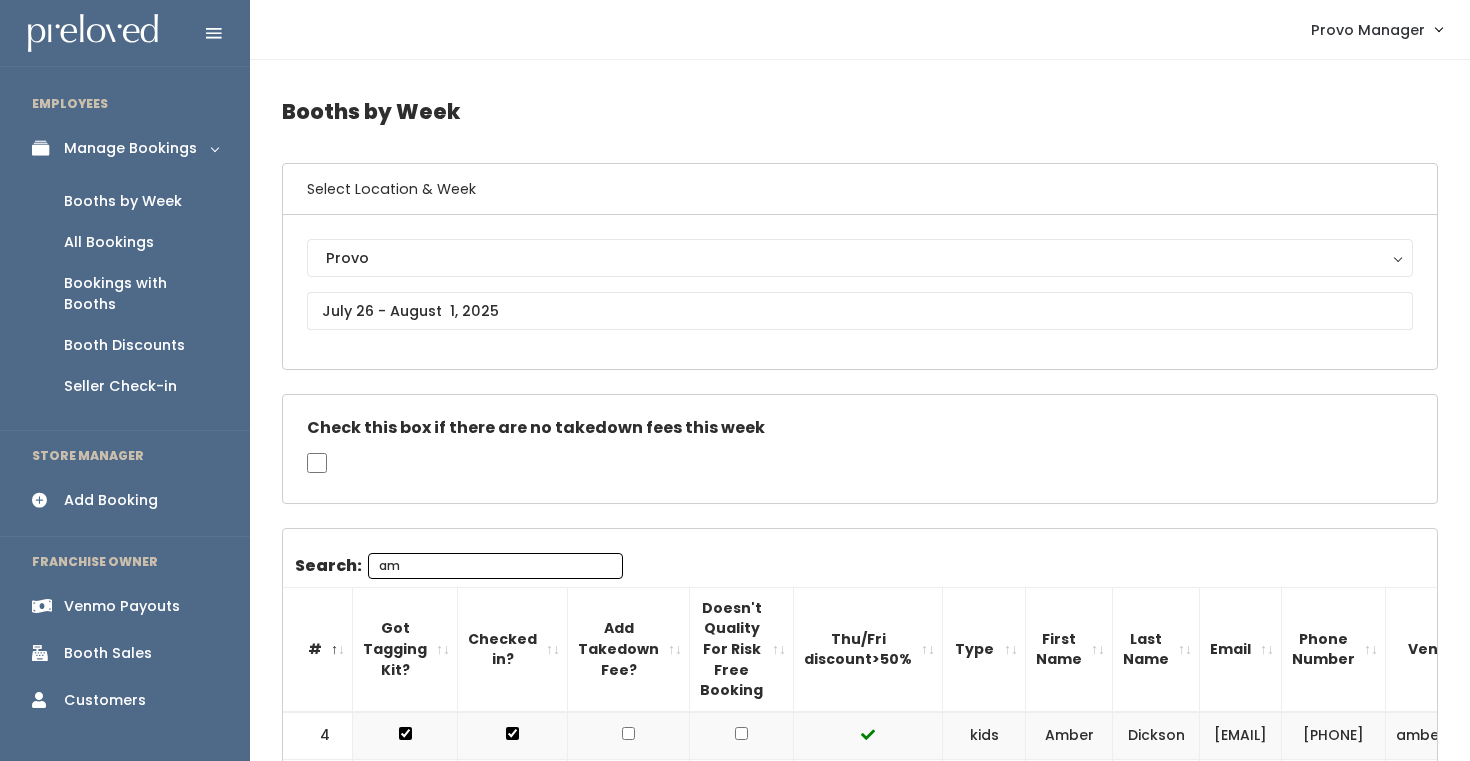 type on "a" 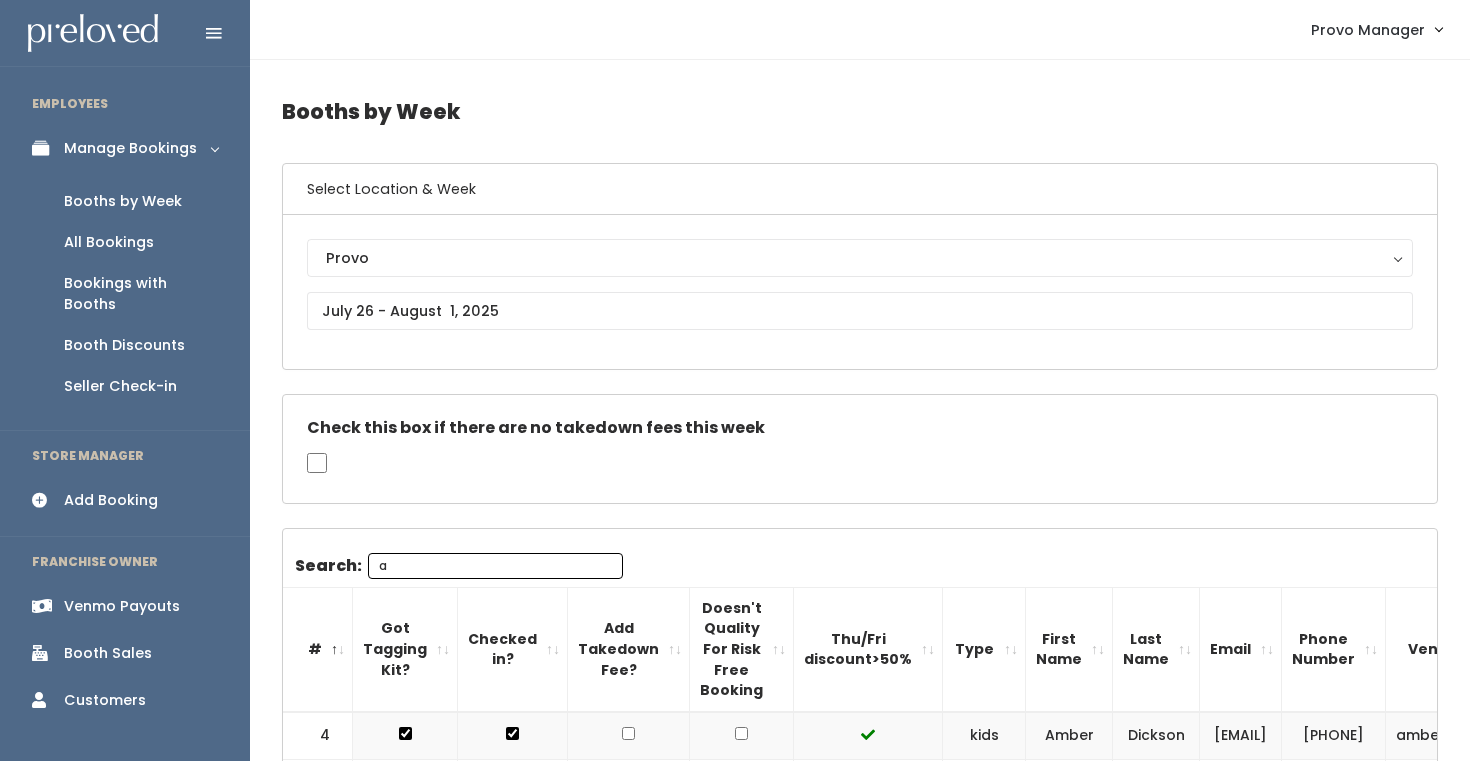 type 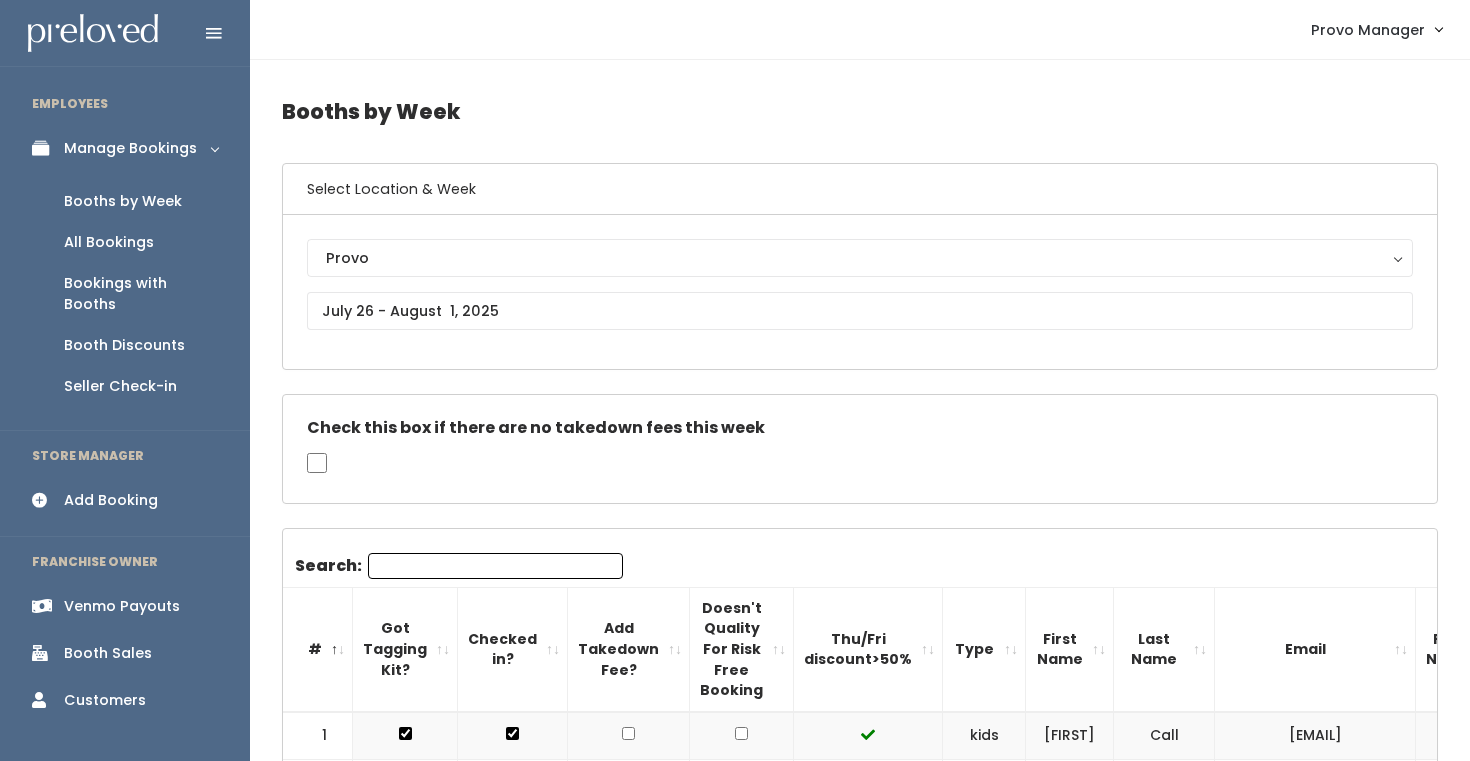 click on "Provo
Provo" at bounding box center [860, 292] 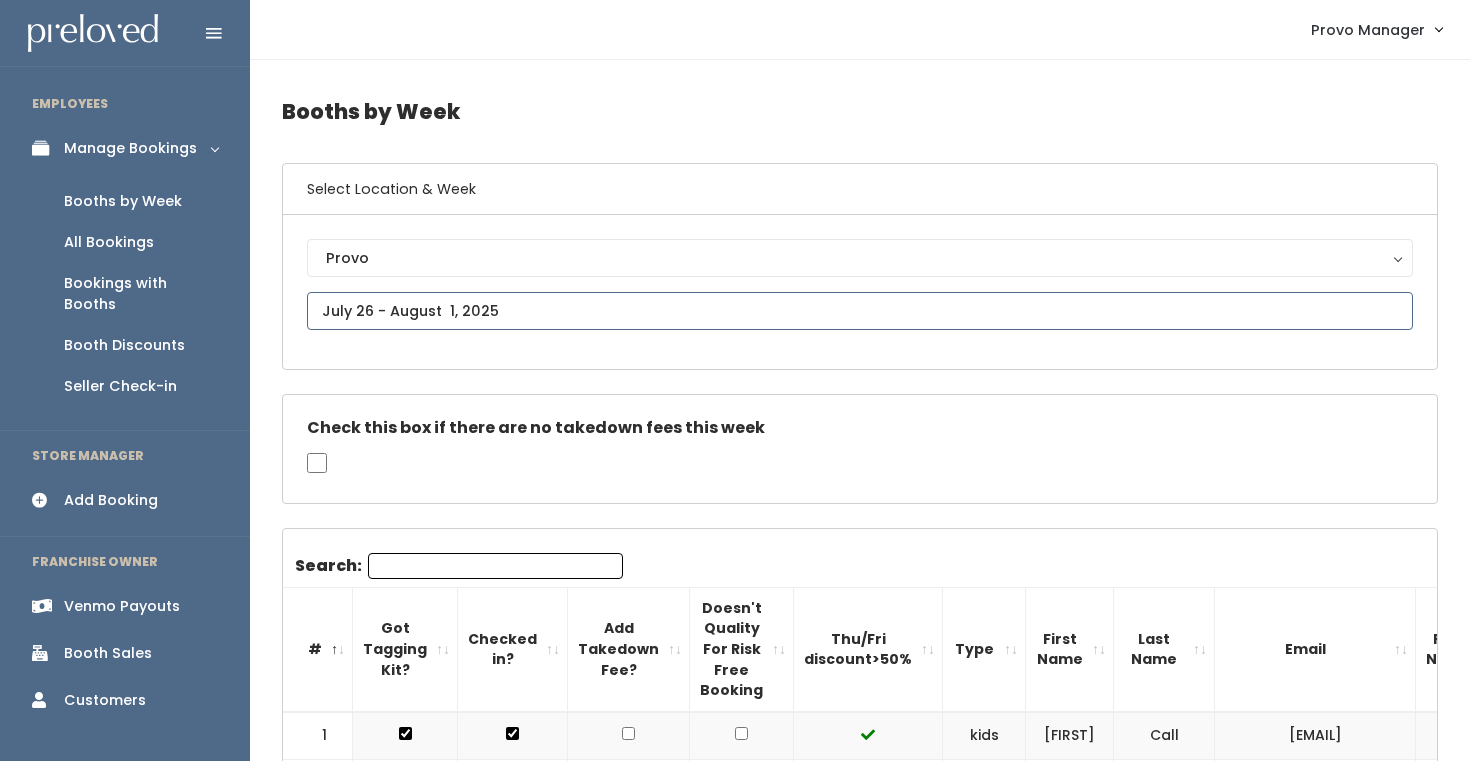 click at bounding box center [860, 311] 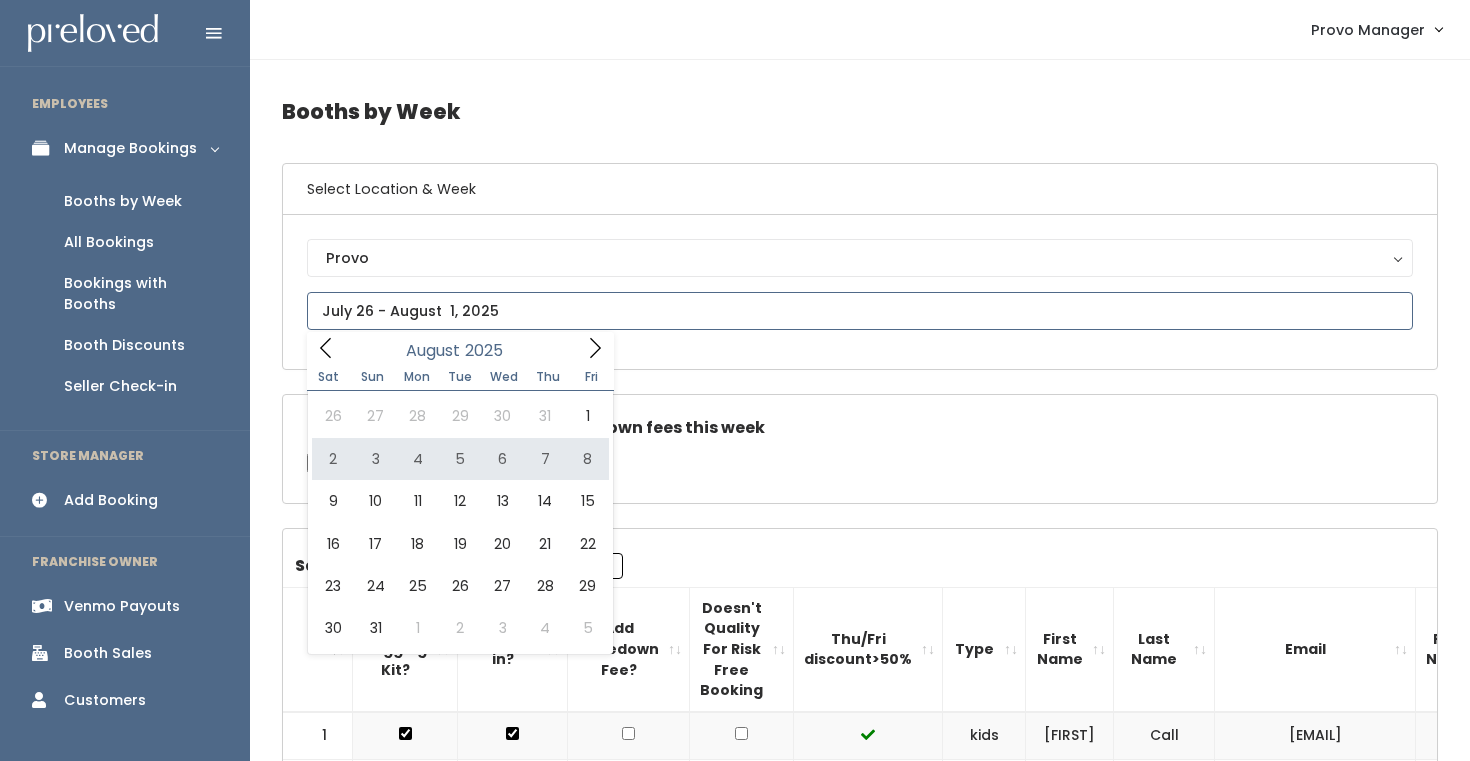 click 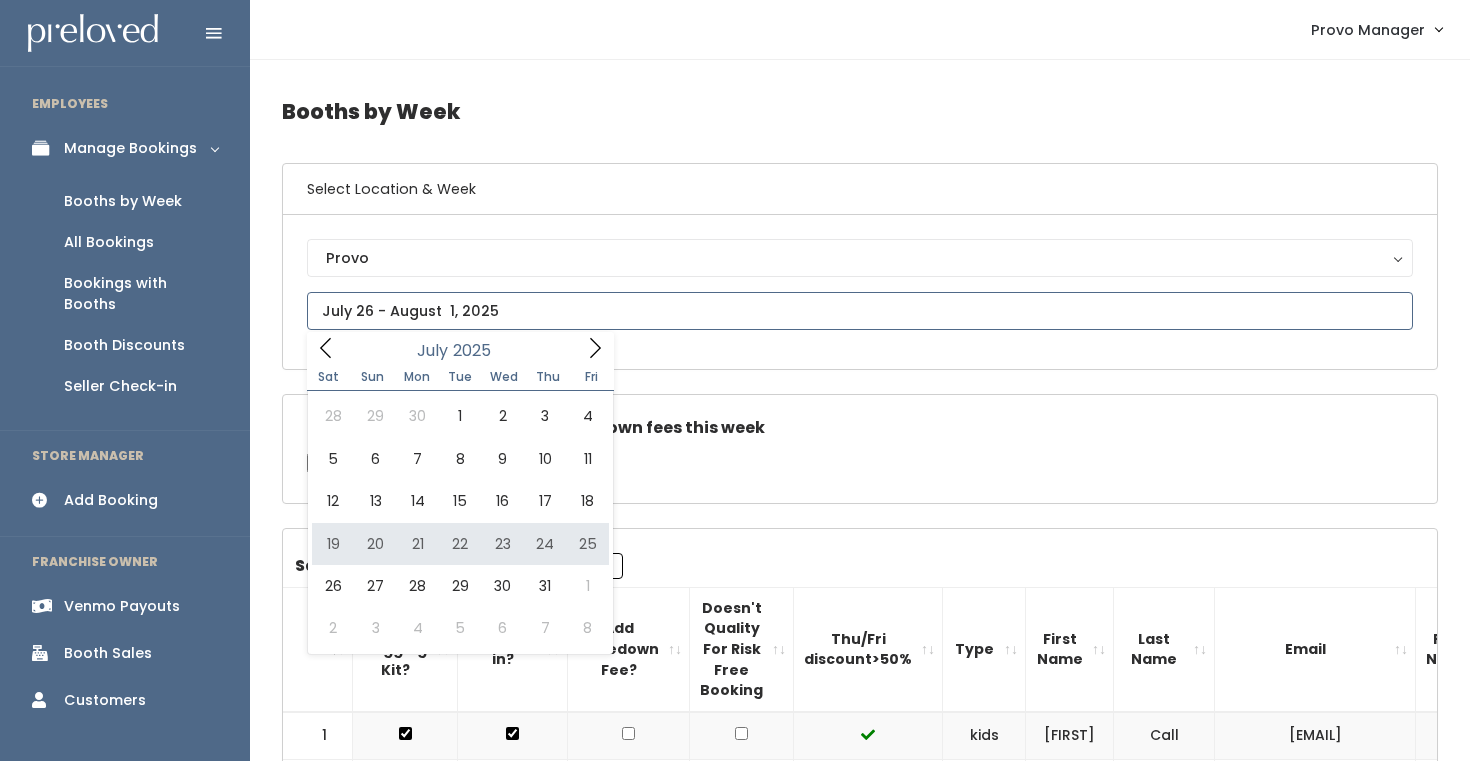 type on "July 19 to July 25" 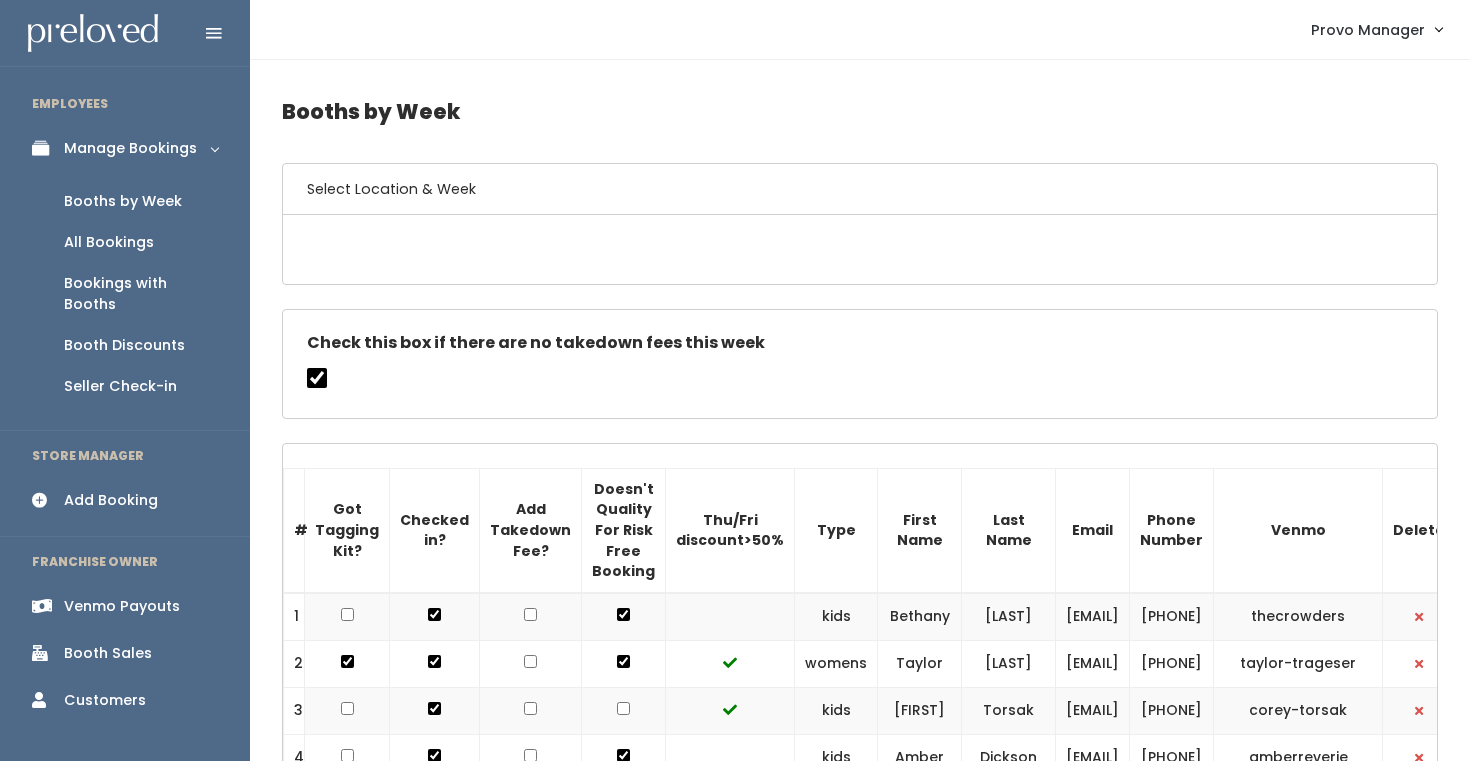 scroll, scrollTop: 0, scrollLeft: 0, axis: both 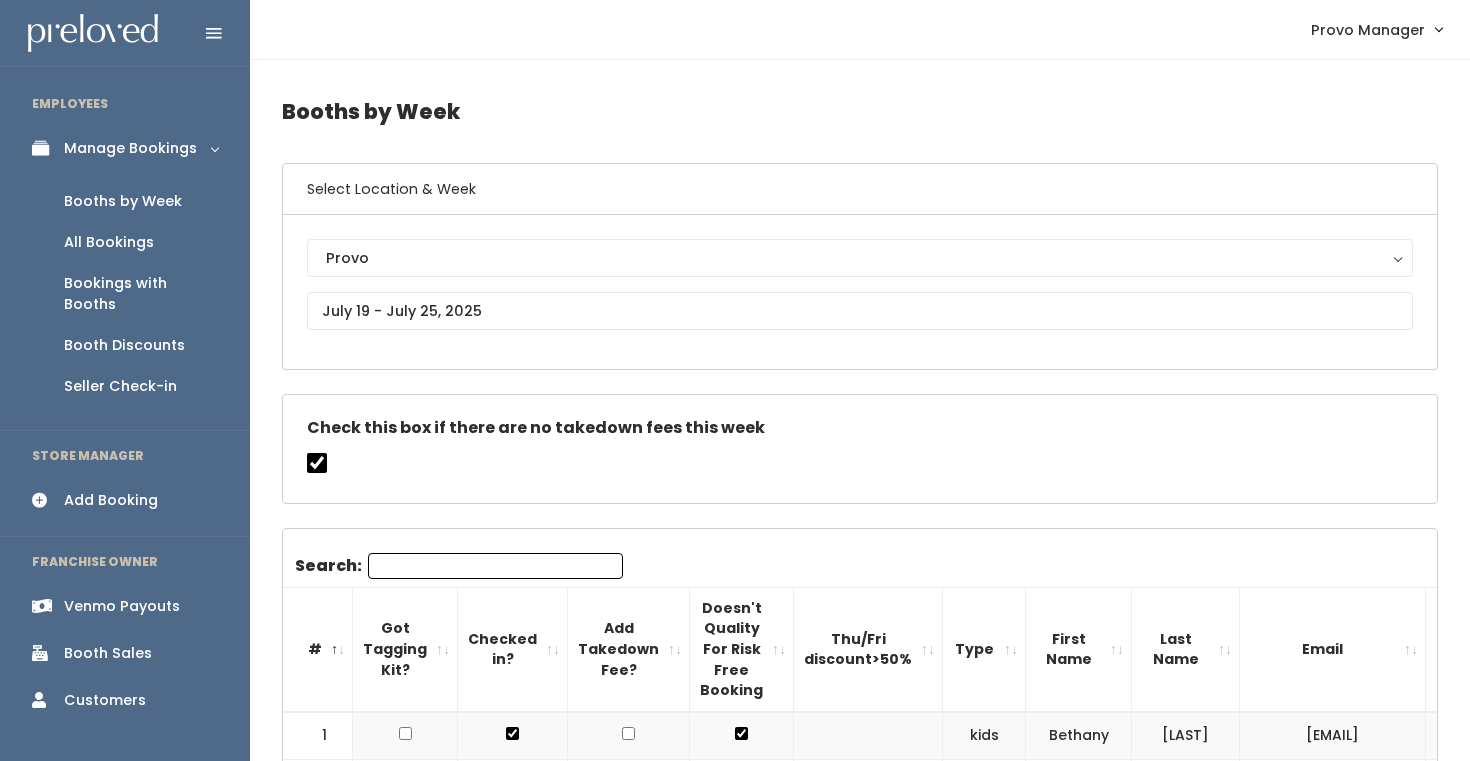 click on "Search:" at bounding box center [495, 566] 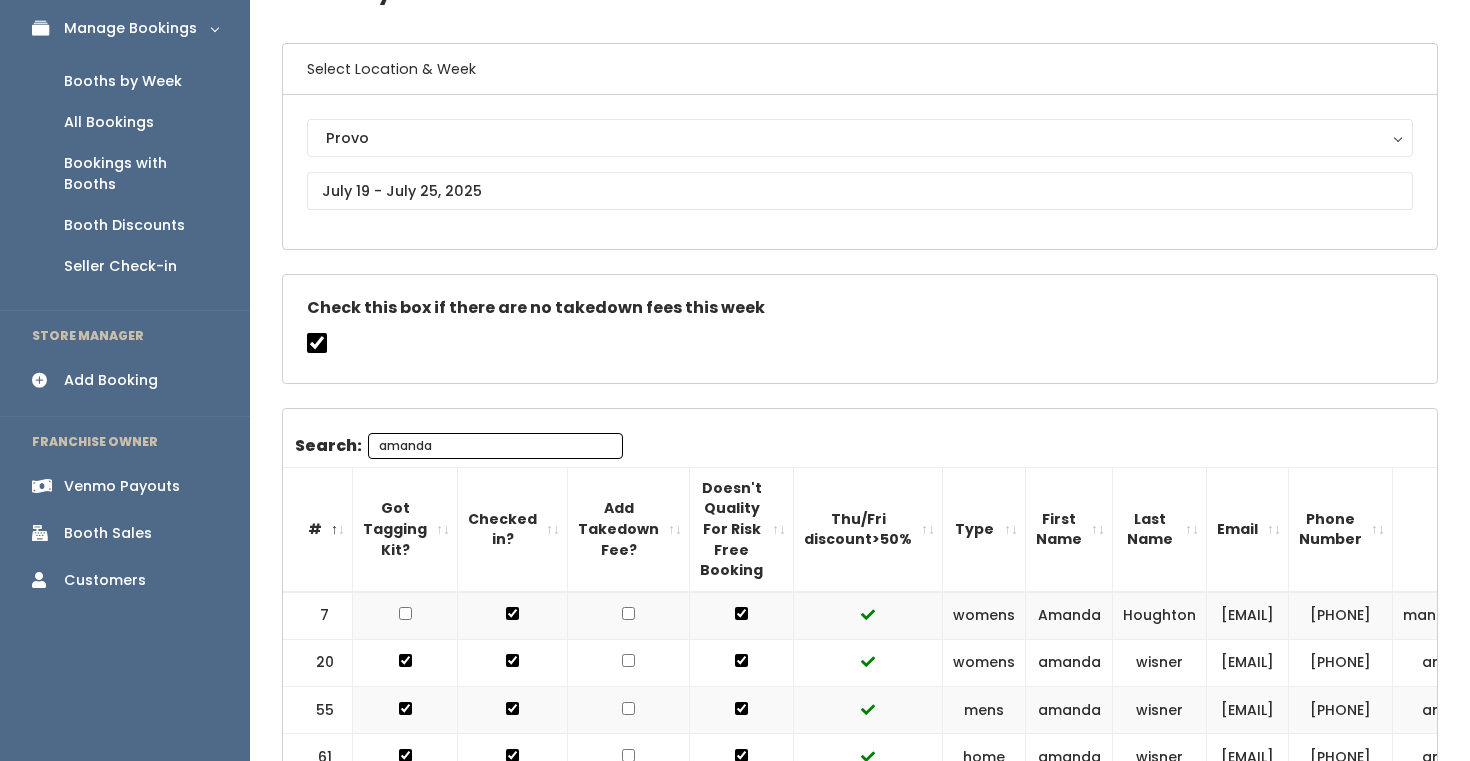 scroll, scrollTop: 63, scrollLeft: 0, axis: vertical 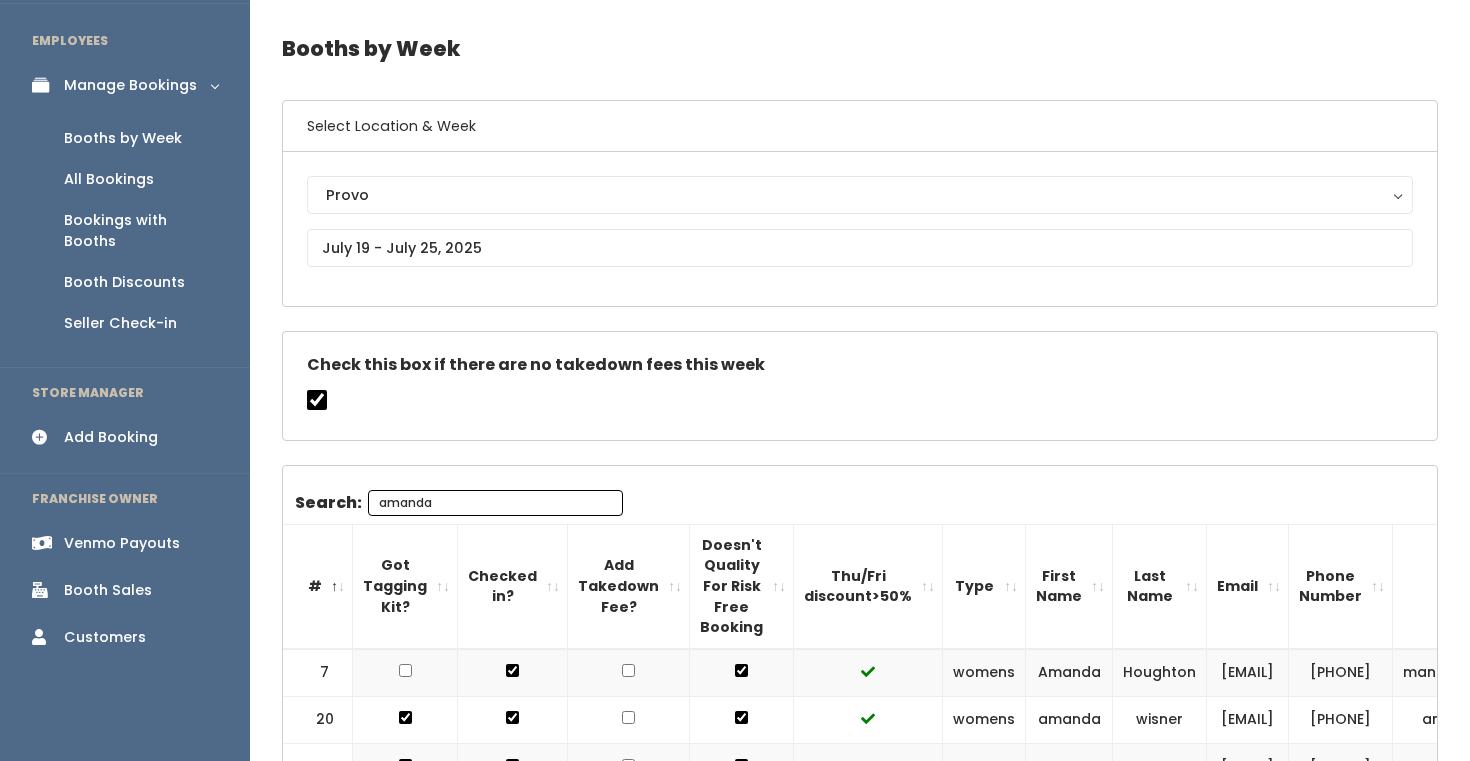 type on "amanda" 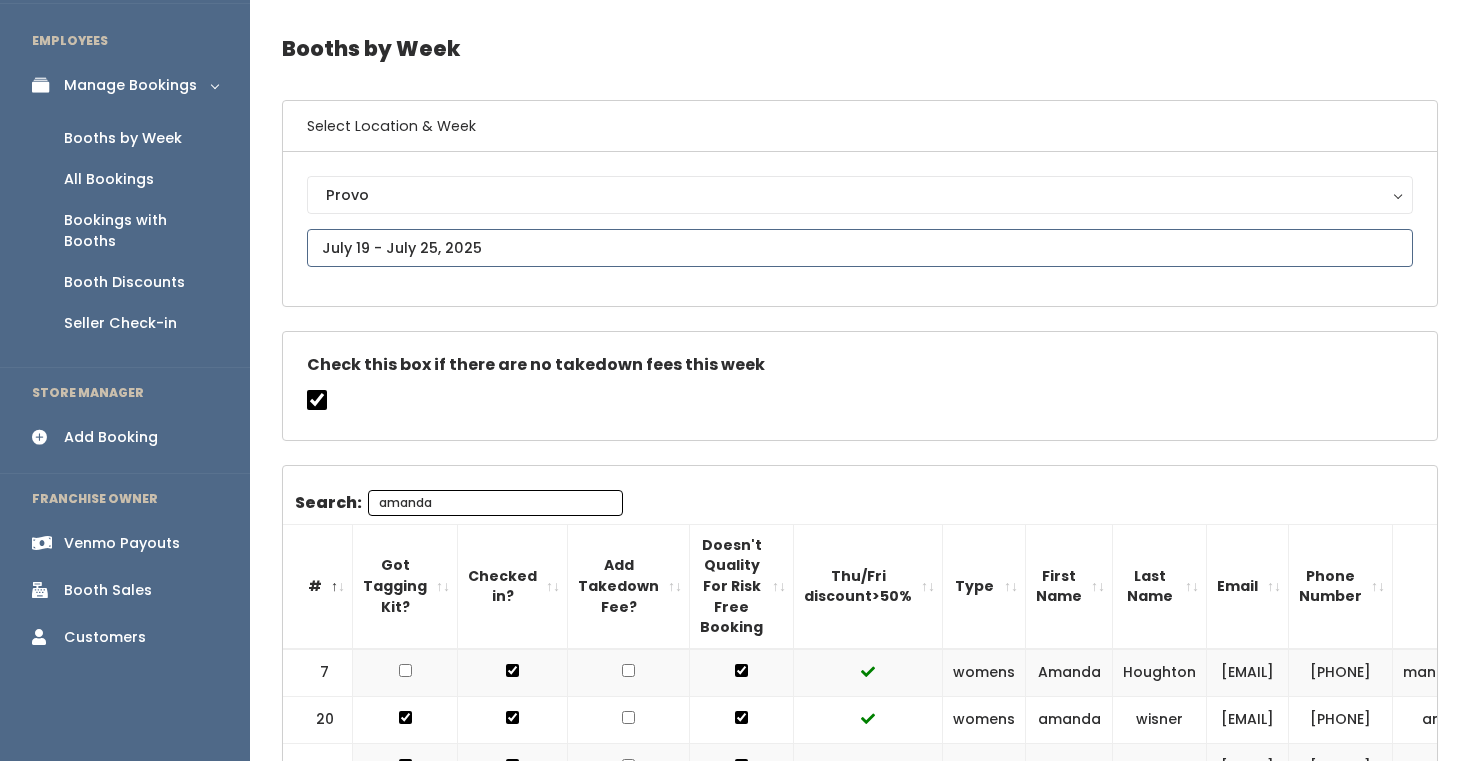 click at bounding box center [860, 248] 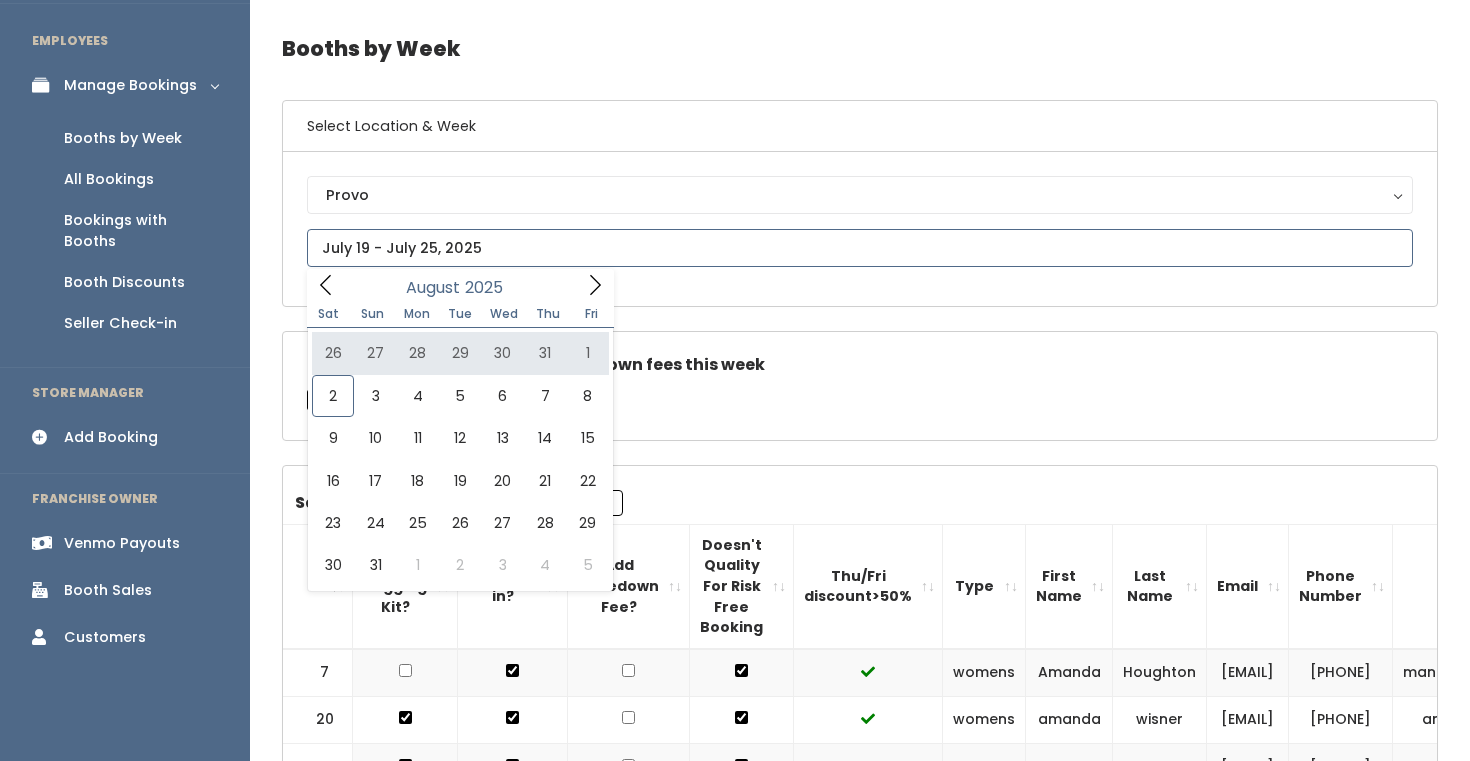 type on "August 2 to August 8" 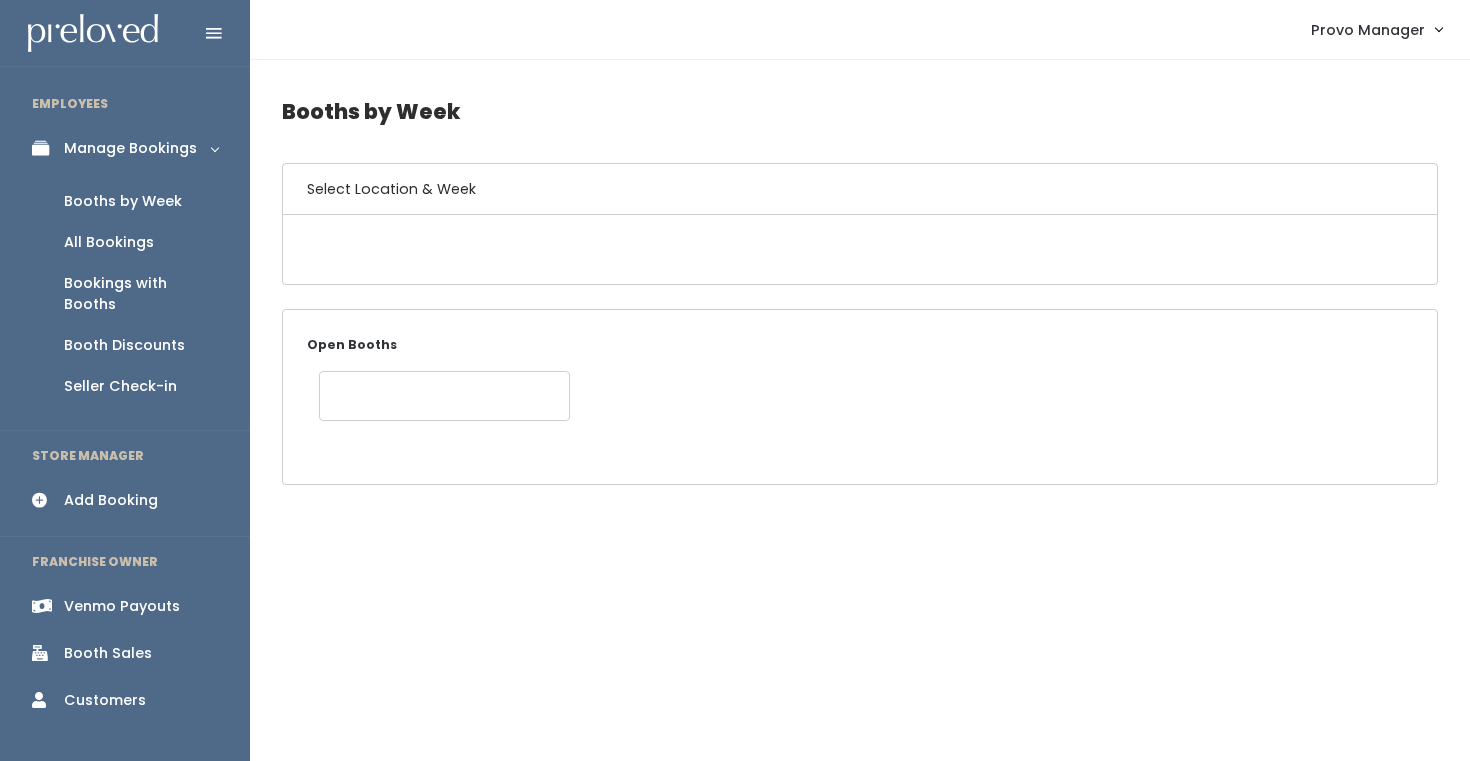 scroll, scrollTop: 0, scrollLeft: 0, axis: both 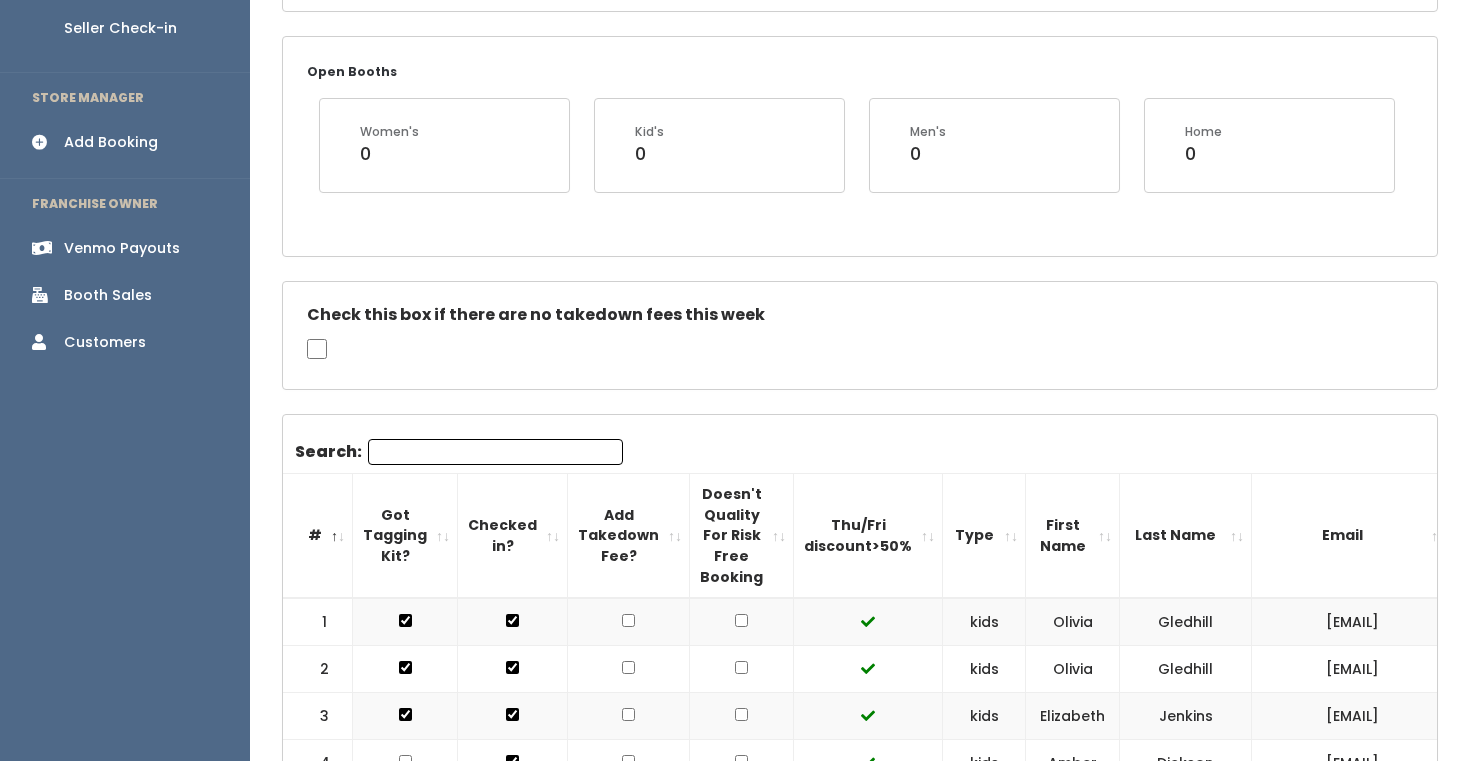 click on "Search:" at bounding box center [495, 452] 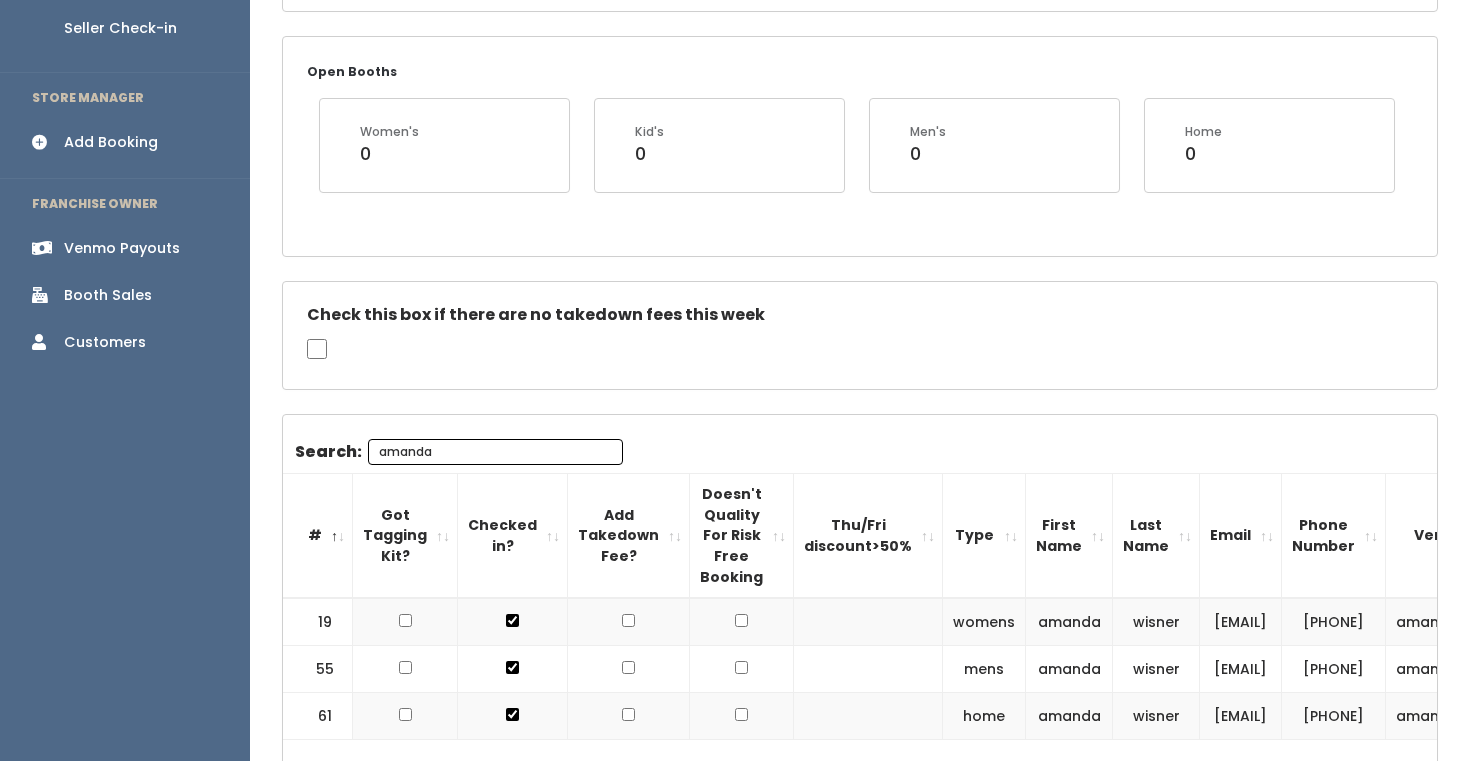 scroll, scrollTop: 532, scrollLeft: 0, axis: vertical 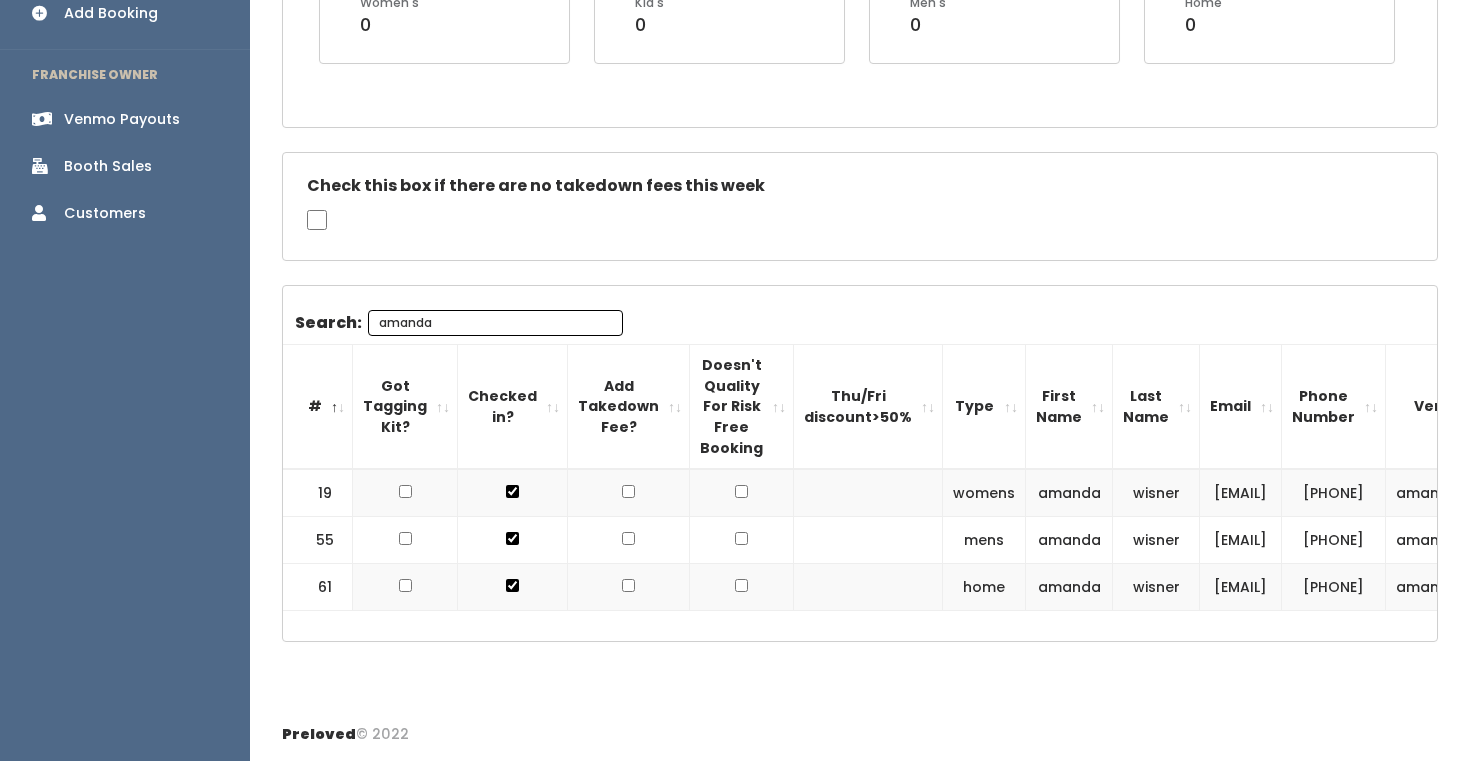 type on "amanda" 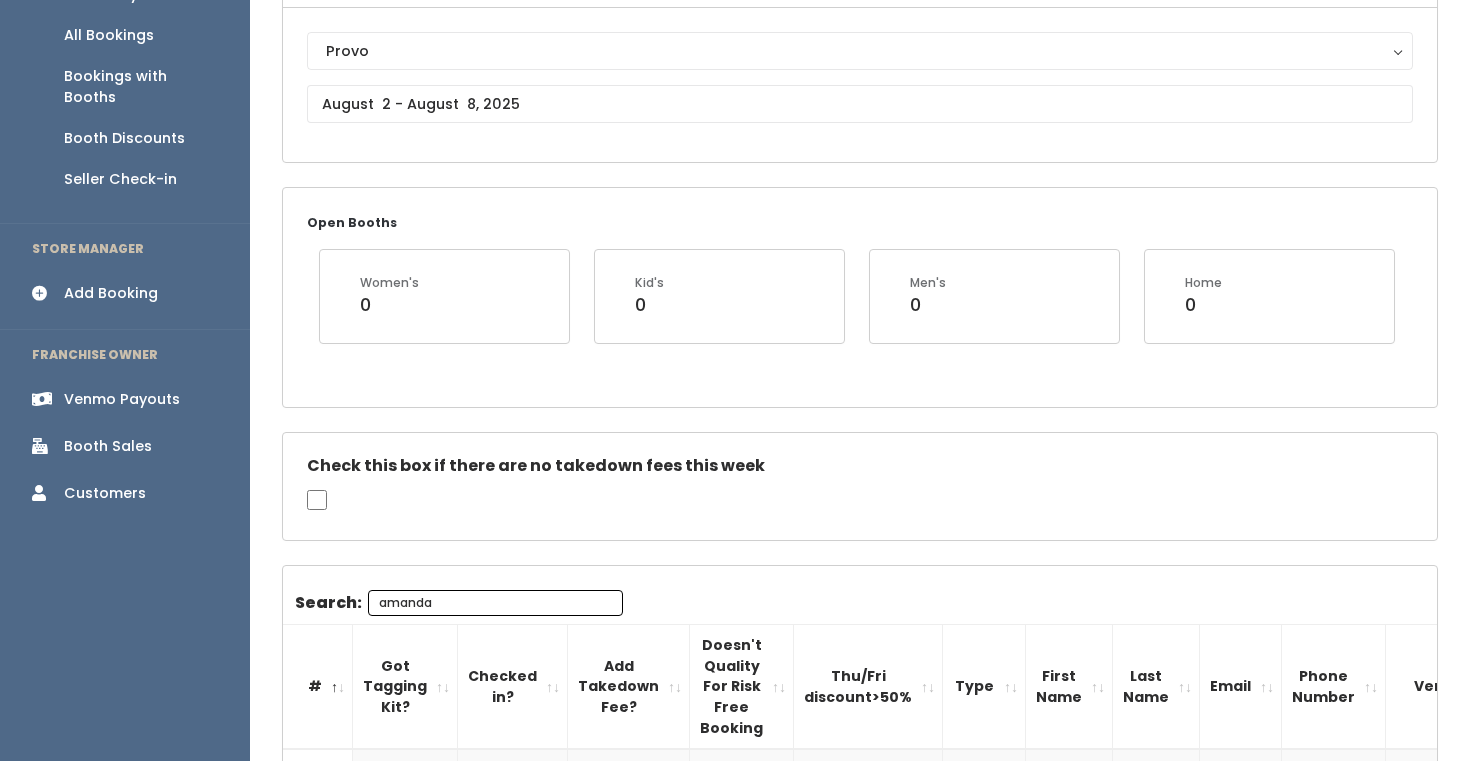 scroll, scrollTop: 0, scrollLeft: 0, axis: both 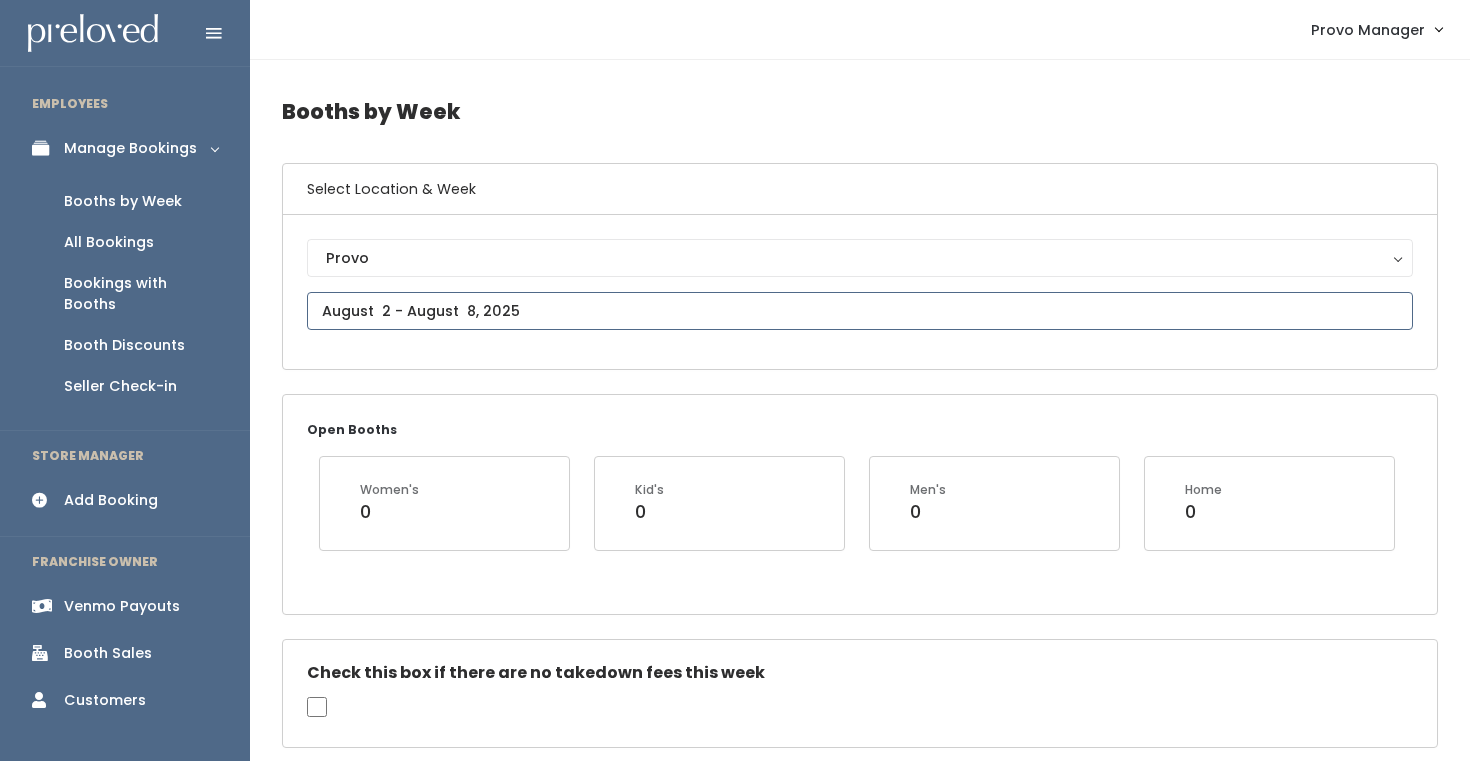 click at bounding box center [860, 311] 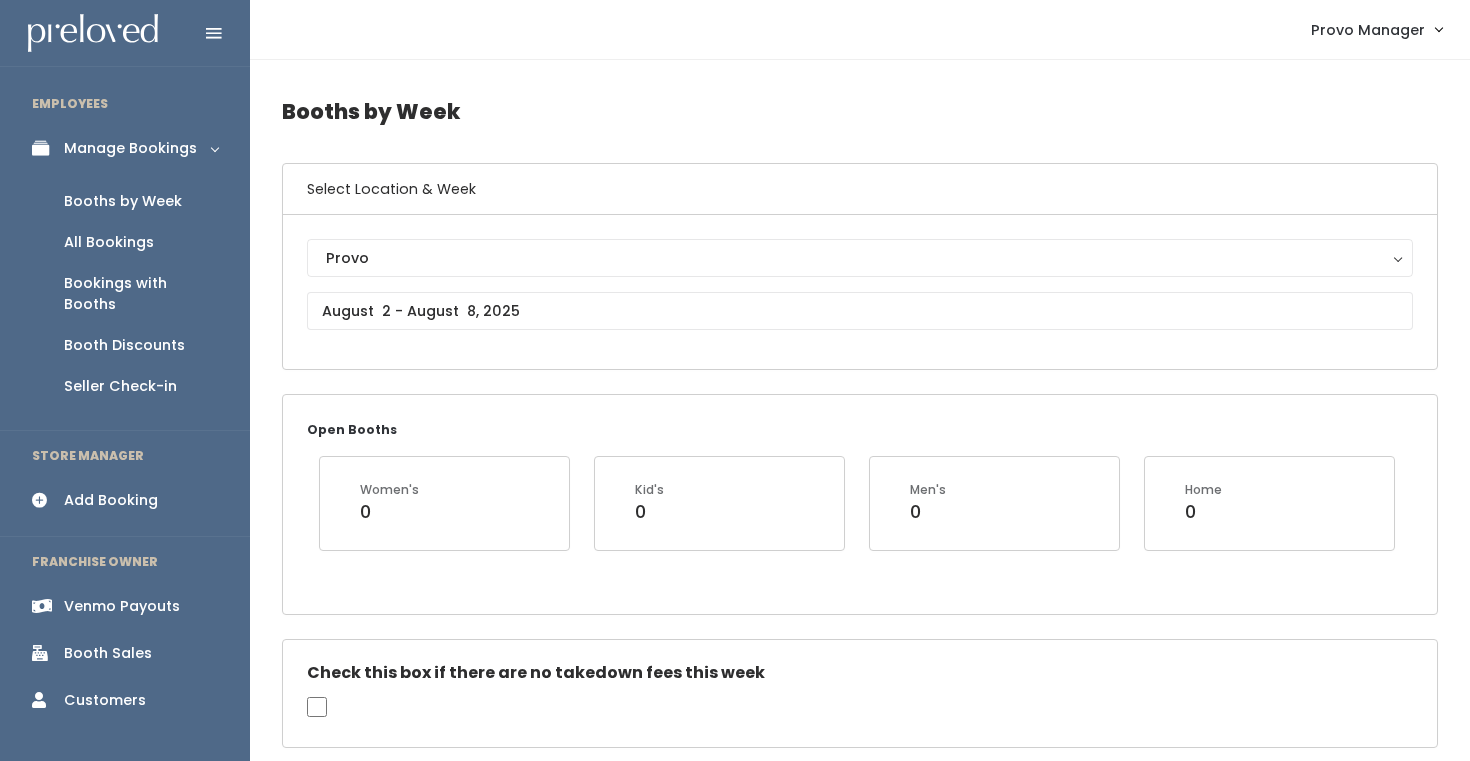 click on "Venmo Payouts" at bounding box center [122, 606] 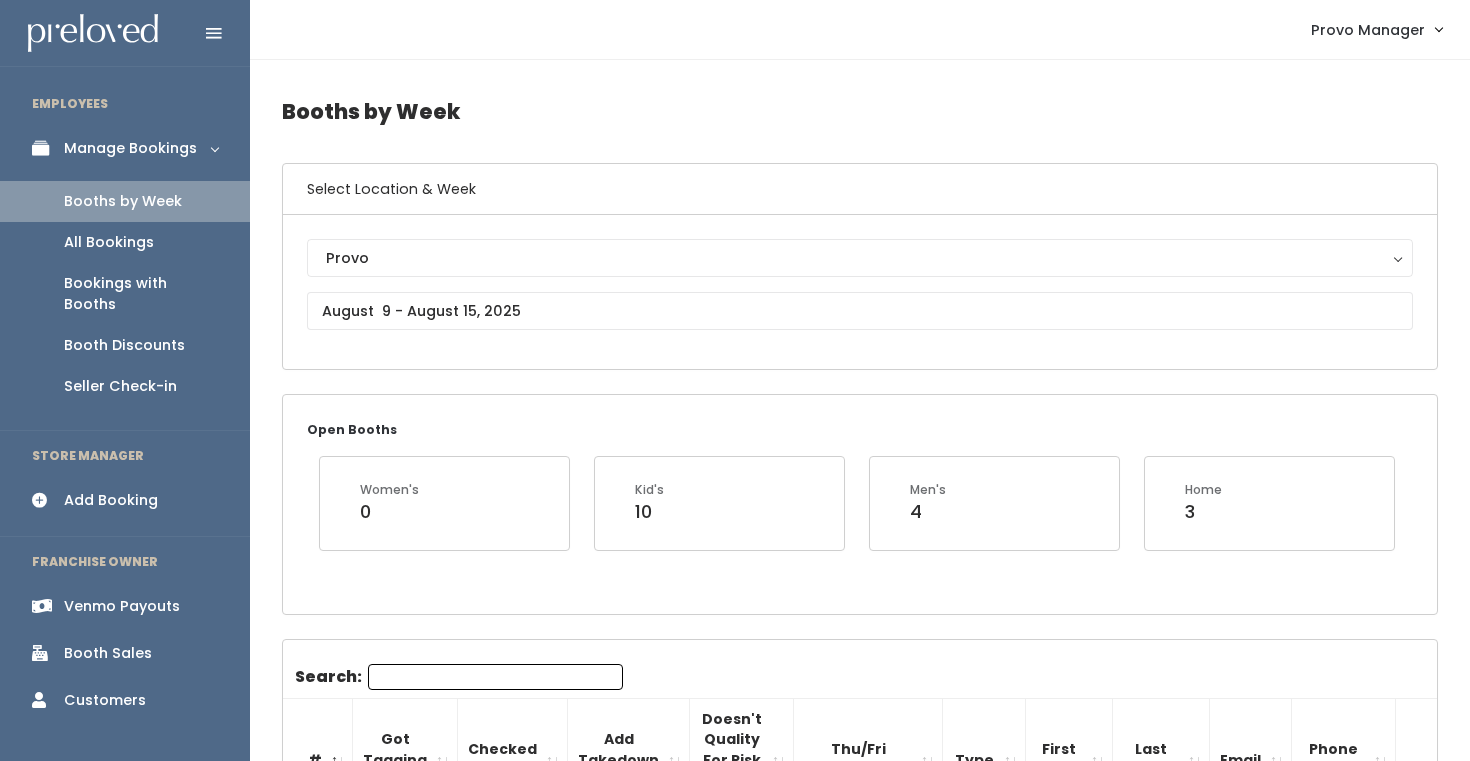 scroll, scrollTop: 1317, scrollLeft: 0, axis: vertical 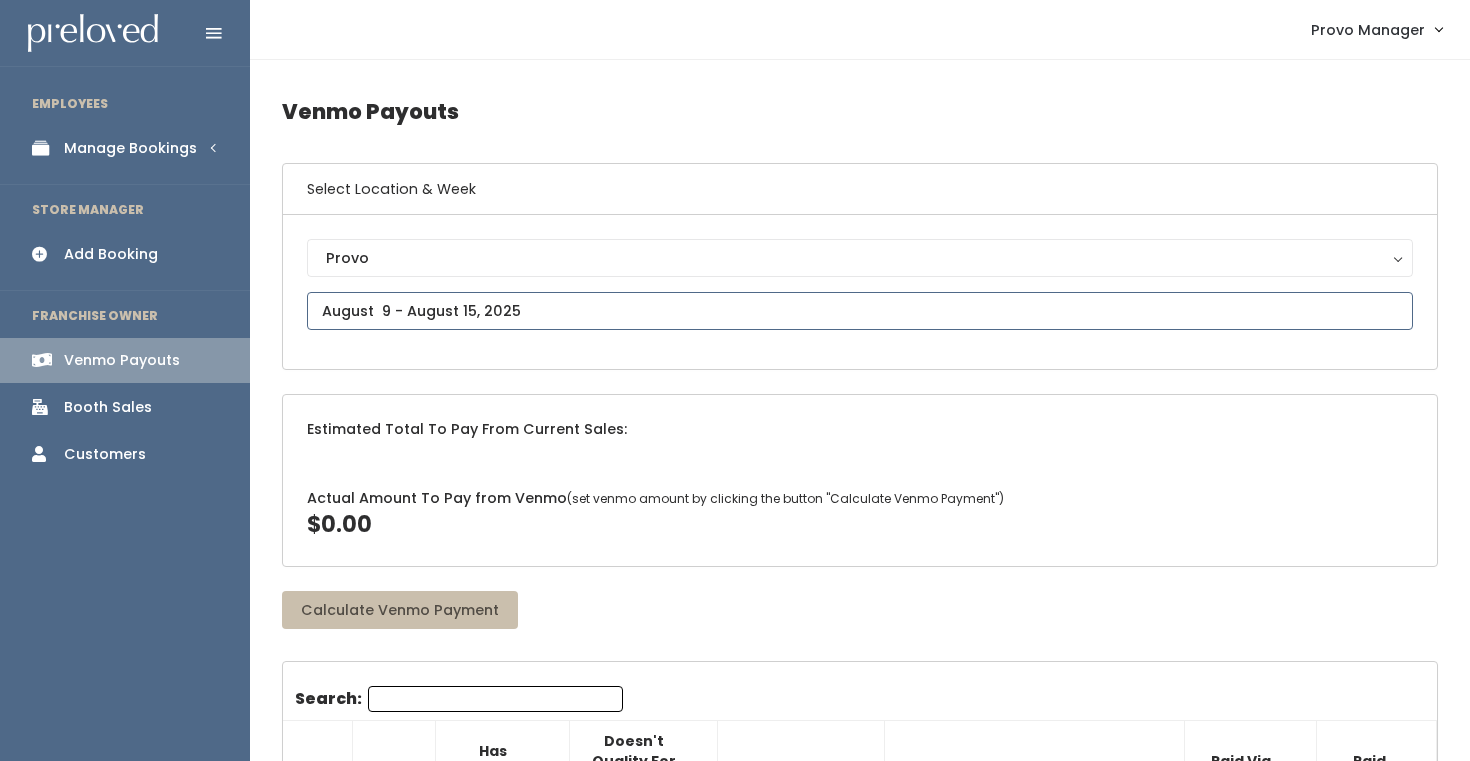 click at bounding box center [860, 311] 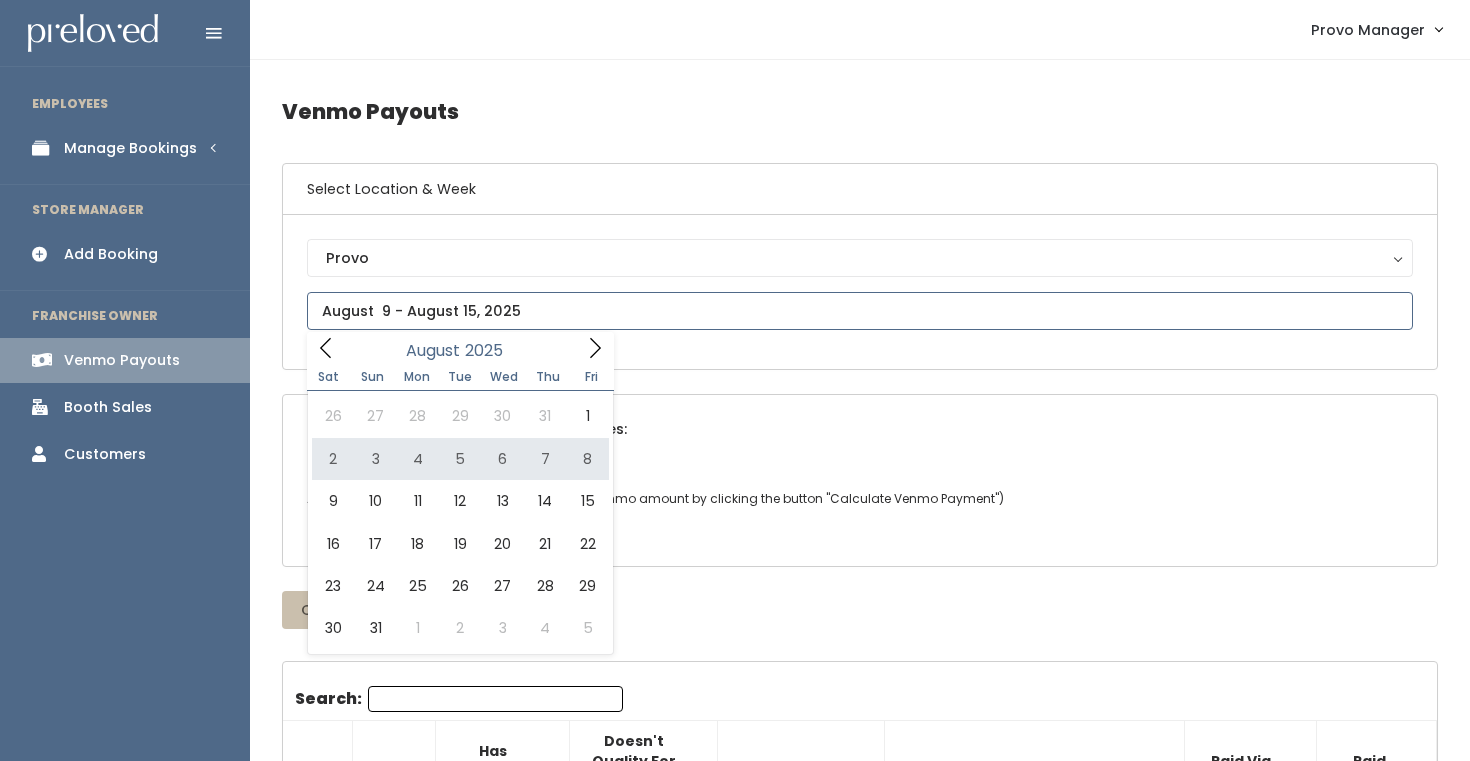 type on "July 26 to August 1" 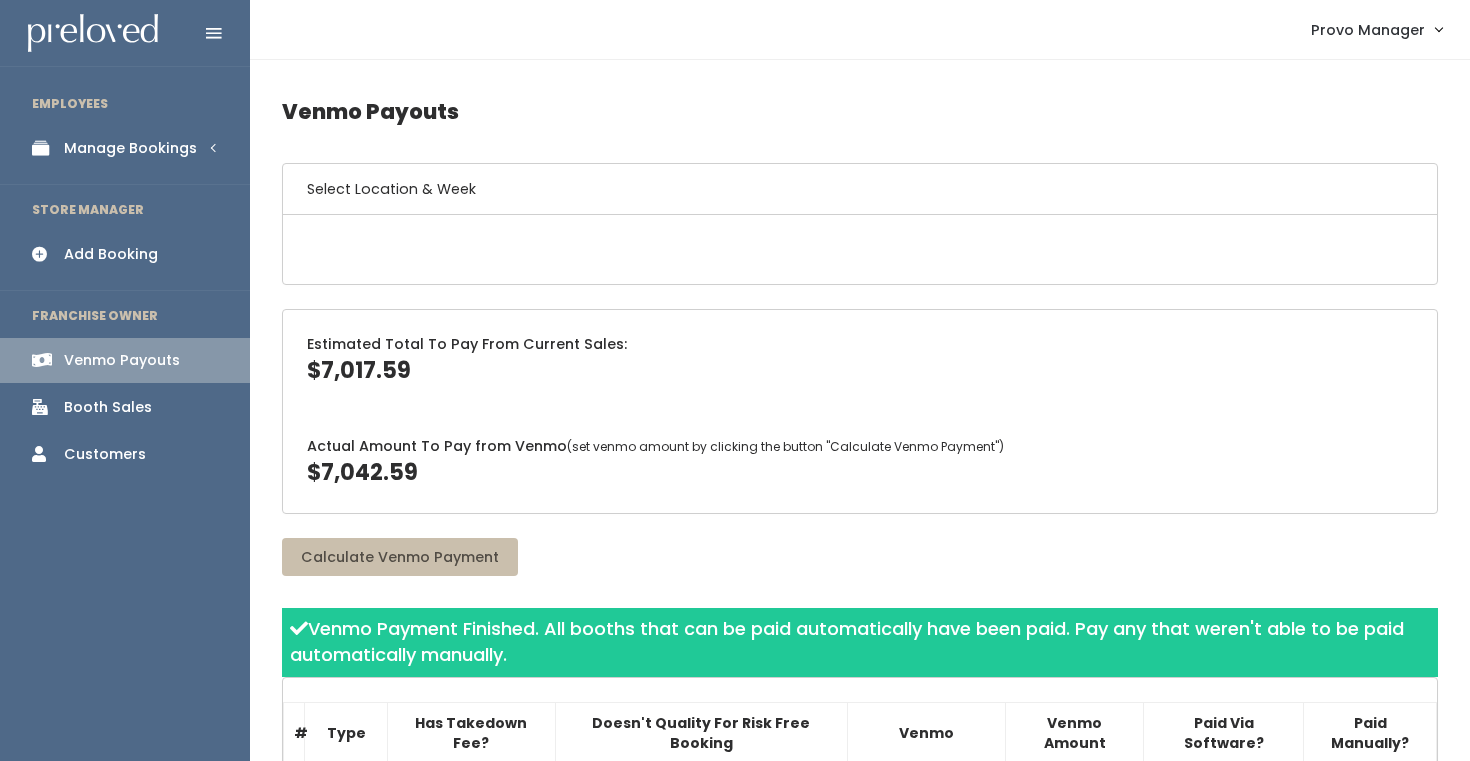 scroll, scrollTop: 0, scrollLeft: 0, axis: both 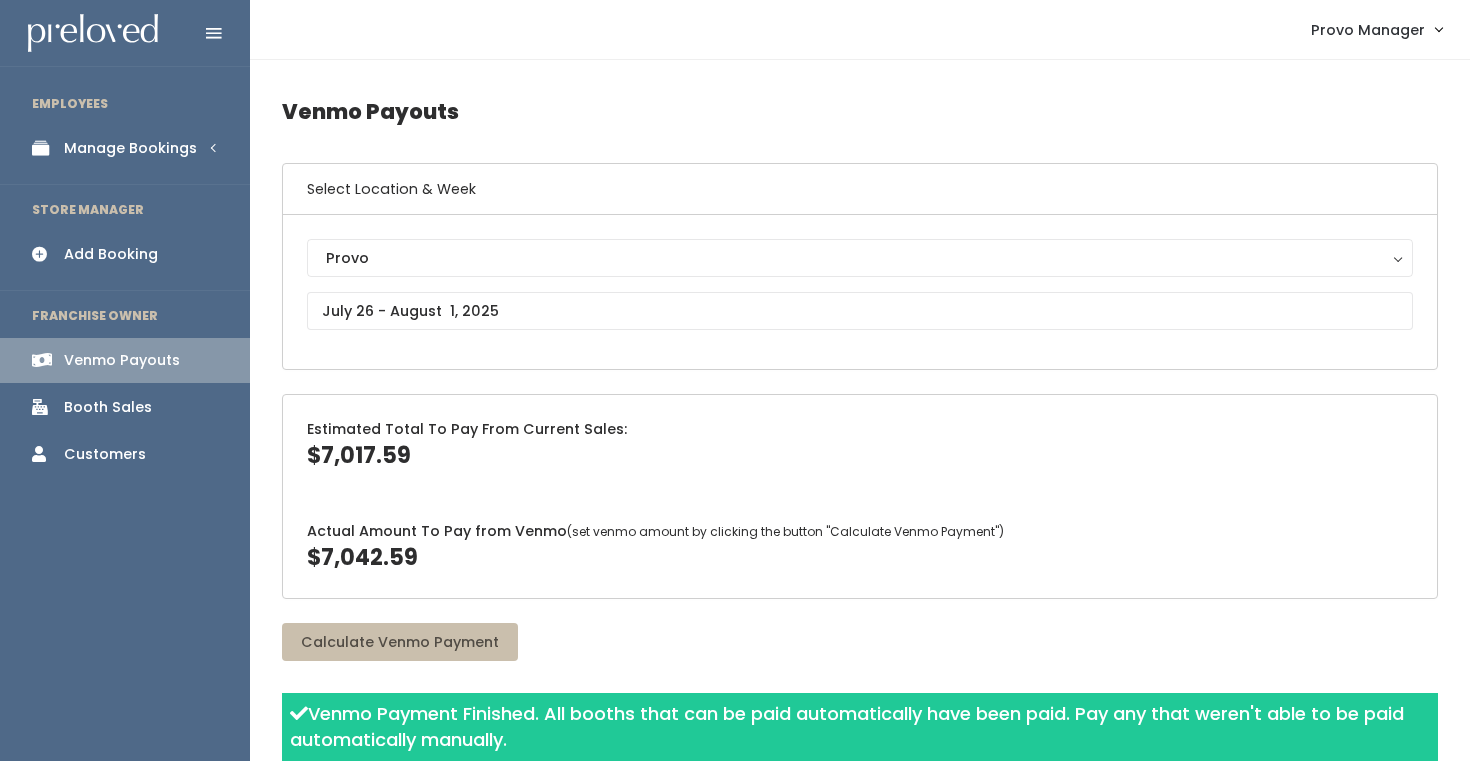 click on "Manage Bookings" at bounding box center (130, 148) 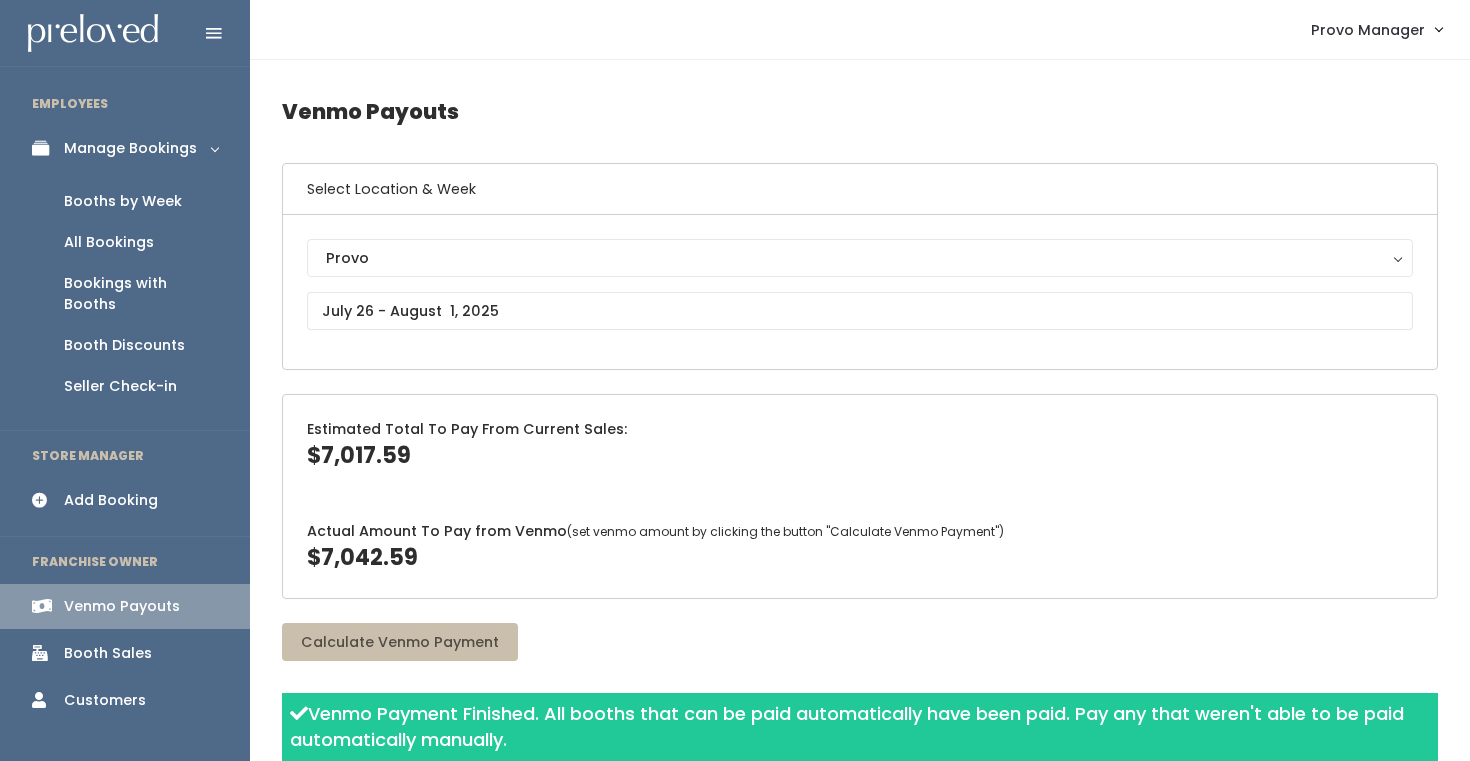 click on "Booths by Week" at bounding box center [123, 201] 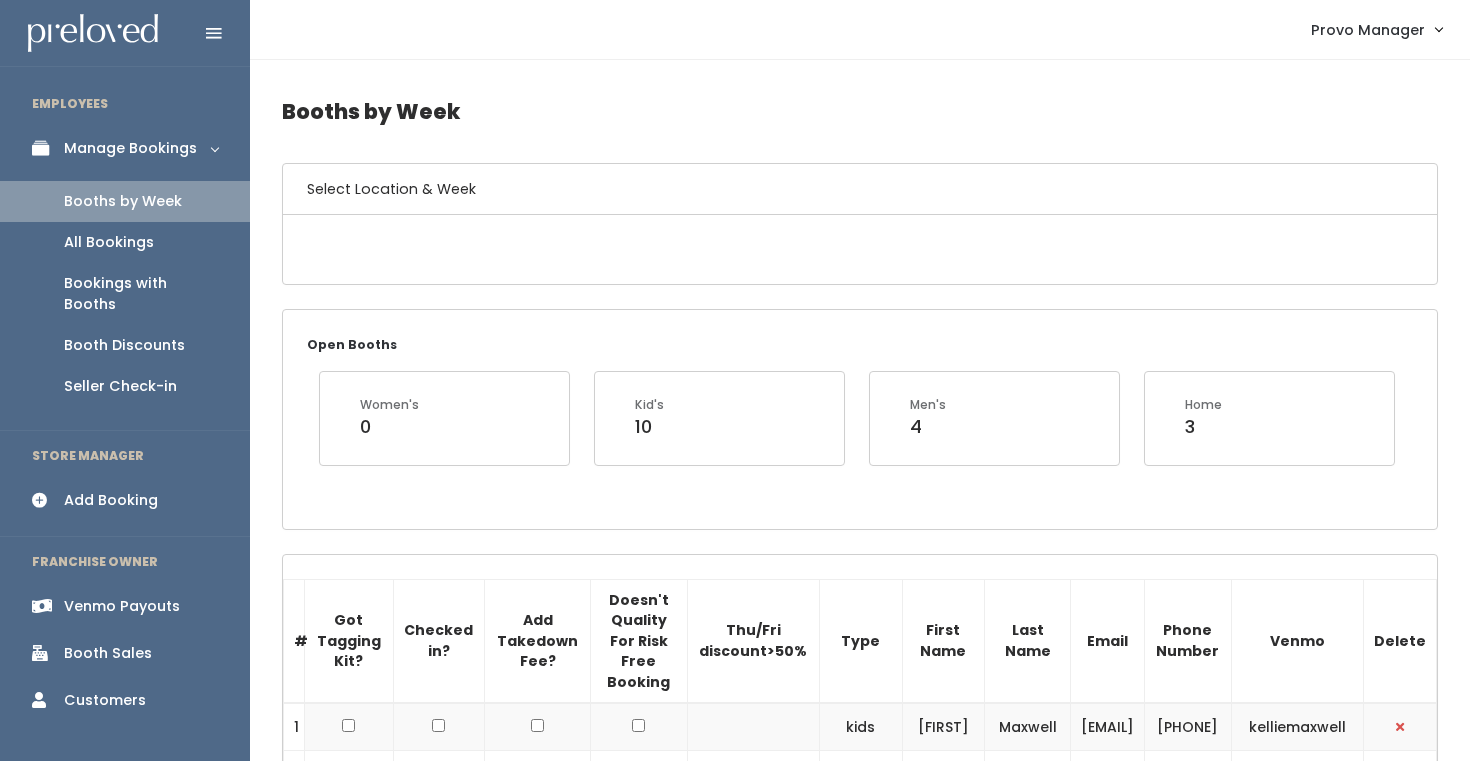 scroll, scrollTop: 0, scrollLeft: 0, axis: both 